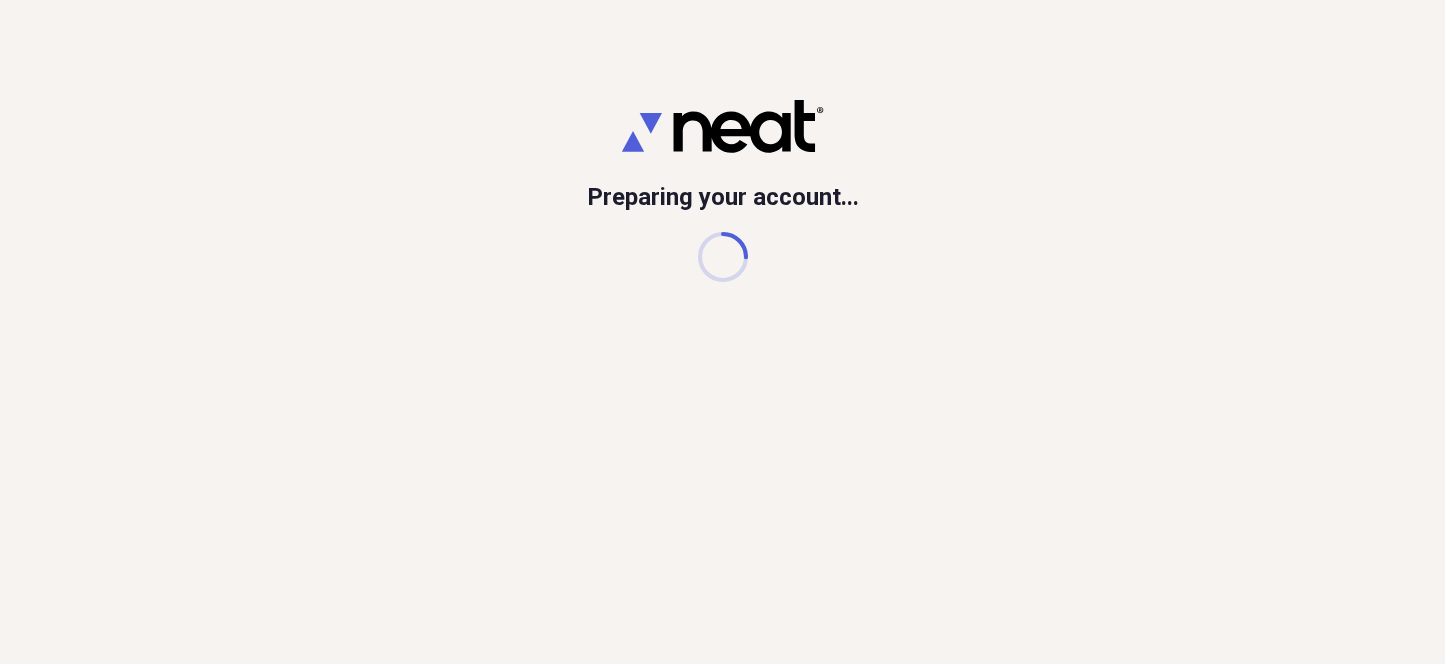 scroll, scrollTop: 0, scrollLeft: 0, axis: both 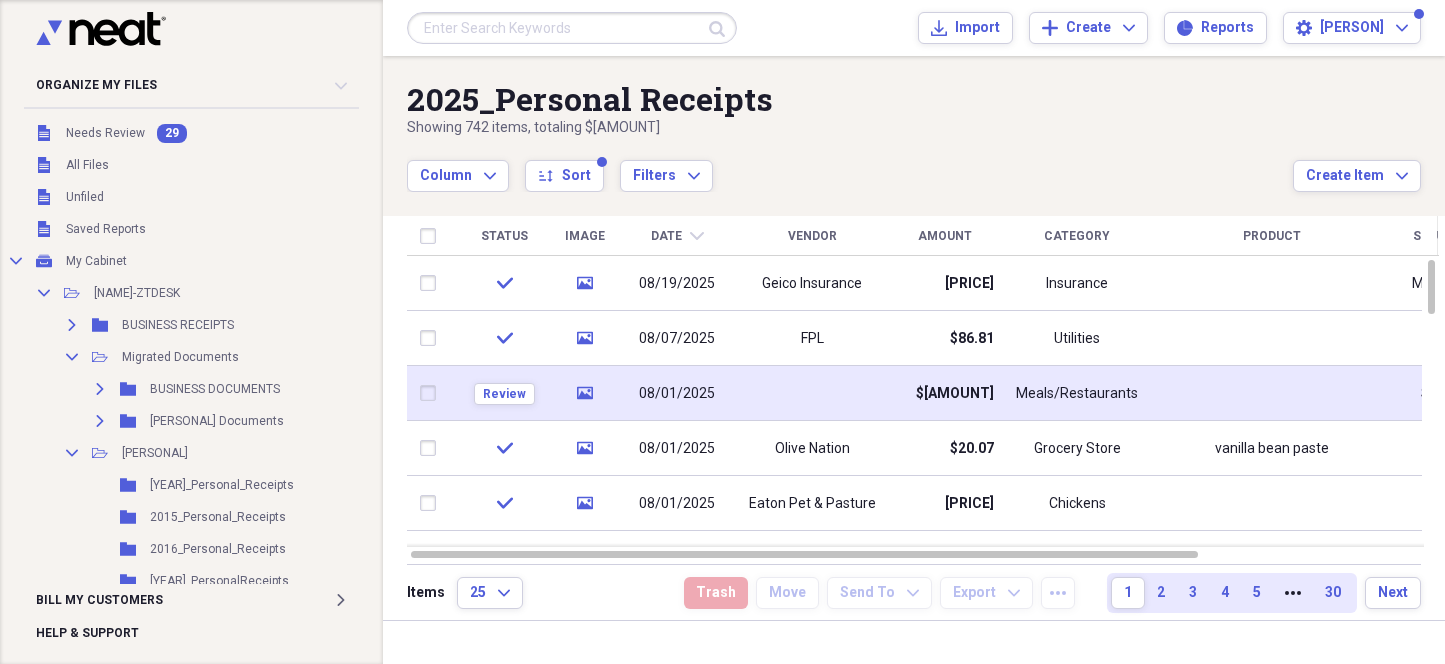 click at bounding box center (812, 393) 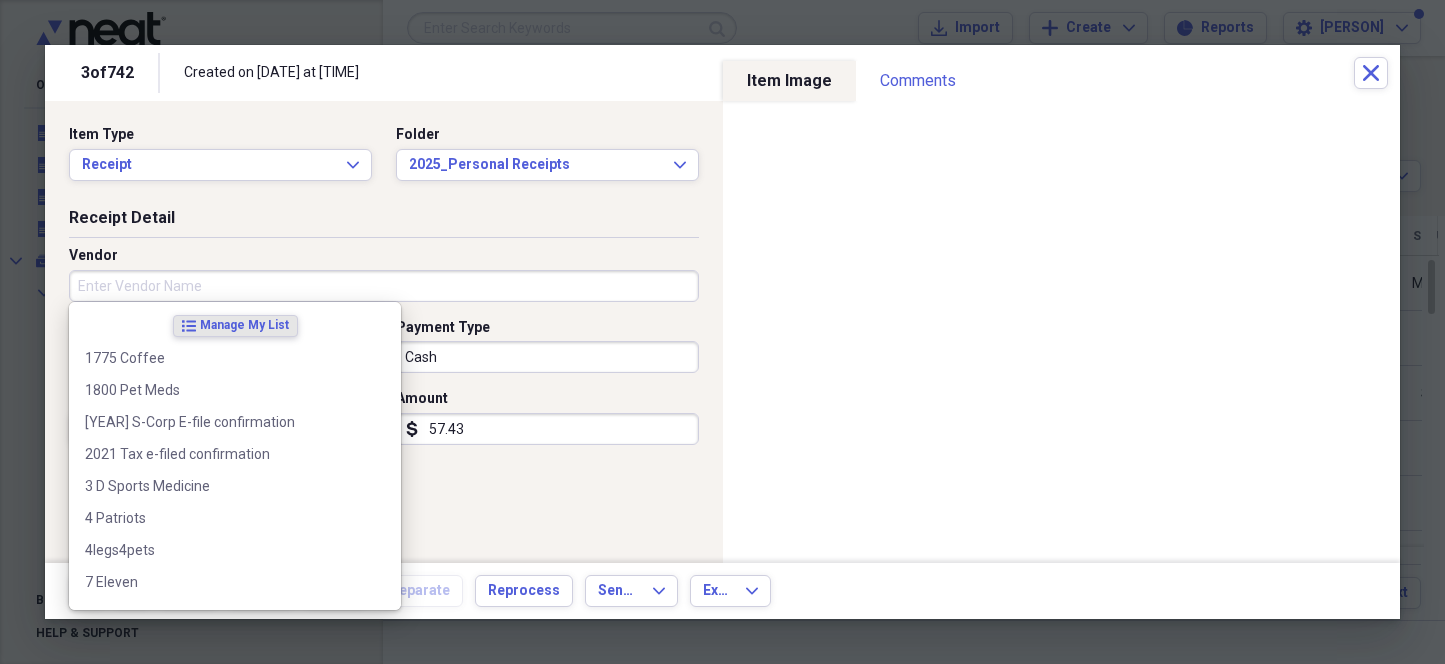 click on "Vendor" at bounding box center [384, 286] 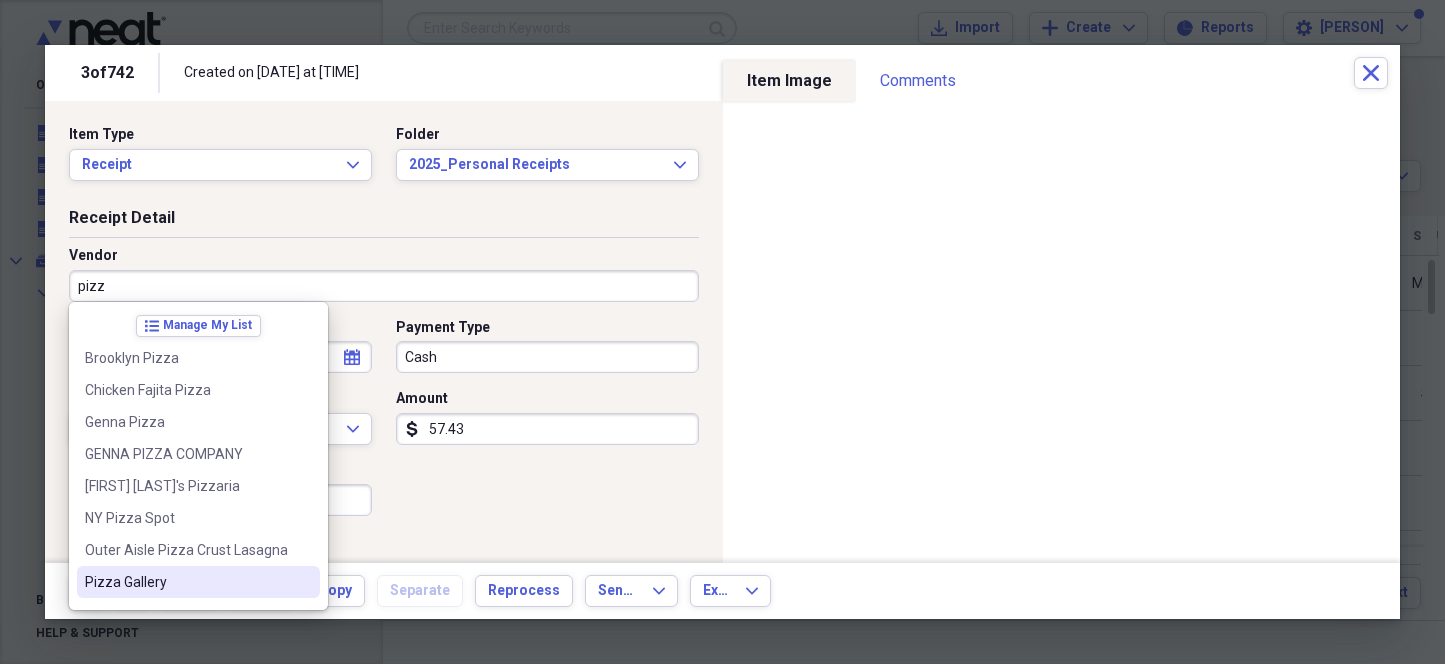 click on "Pizza Gallery" at bounding box center [186, 582] 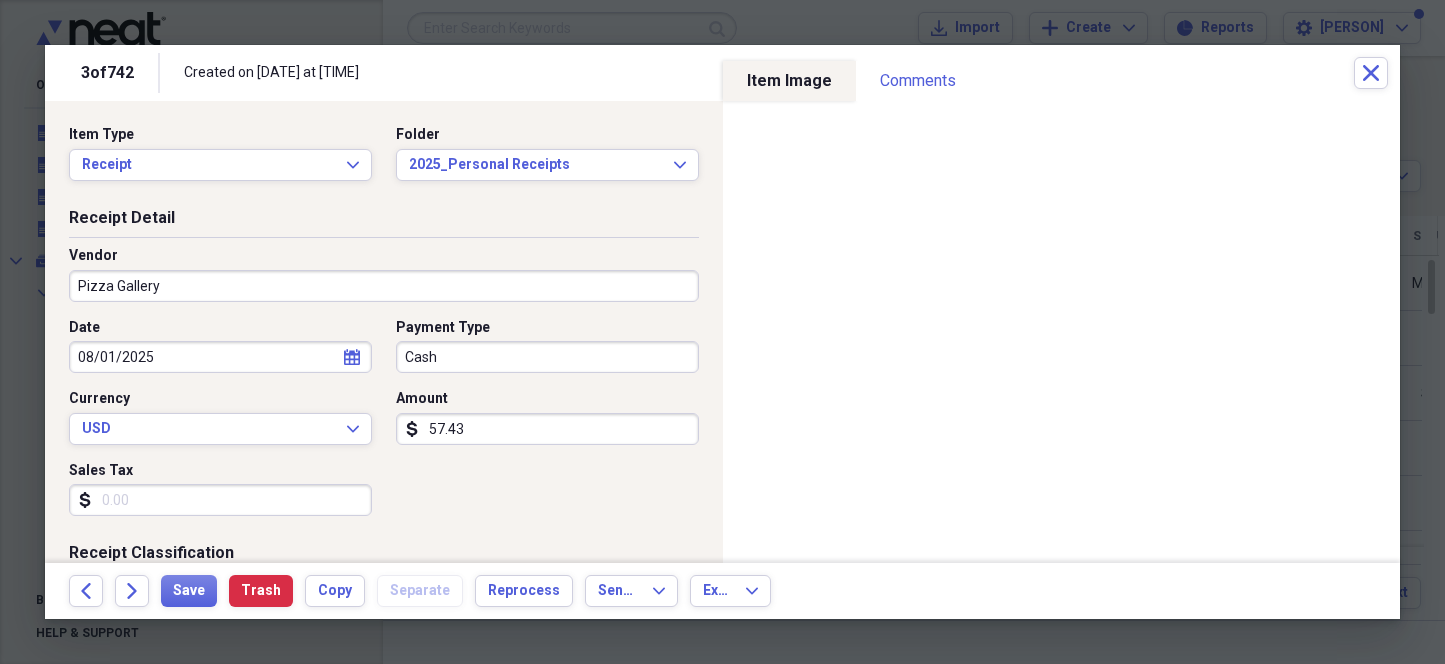 click on "57.43" at bounding box center (547, 429) 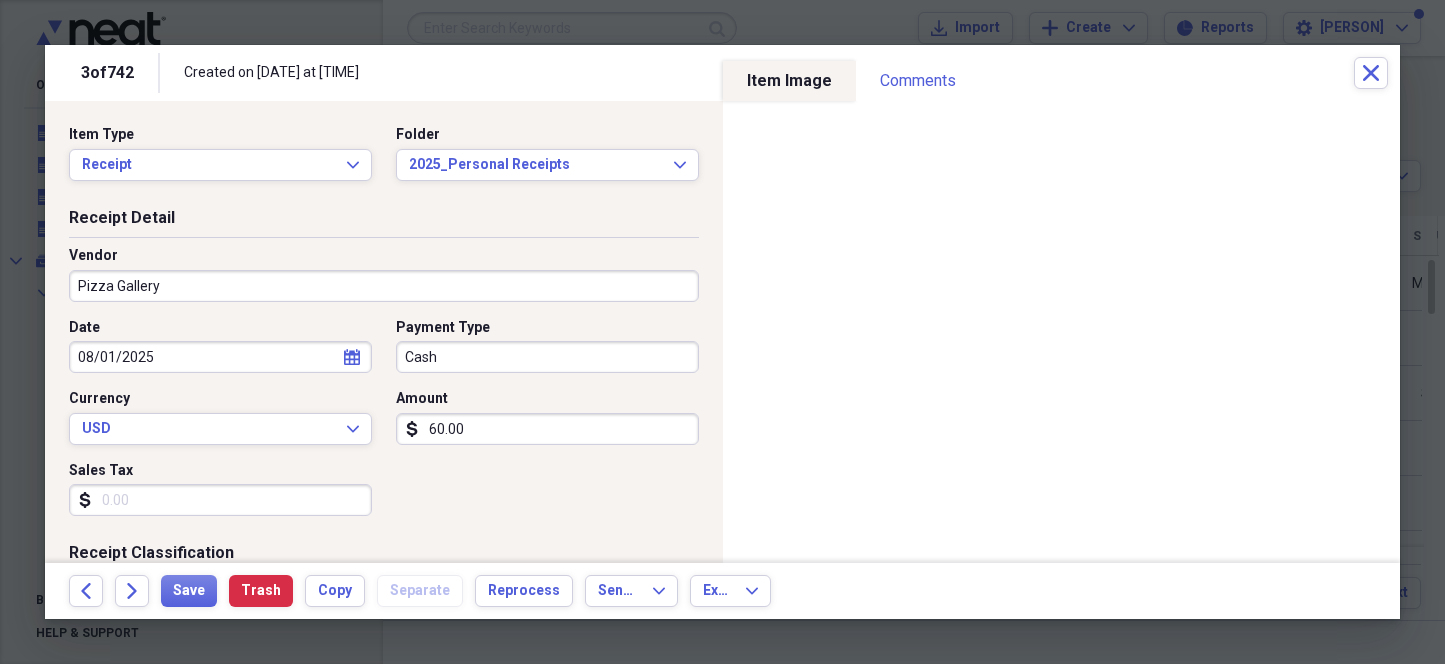 type on "60.00" 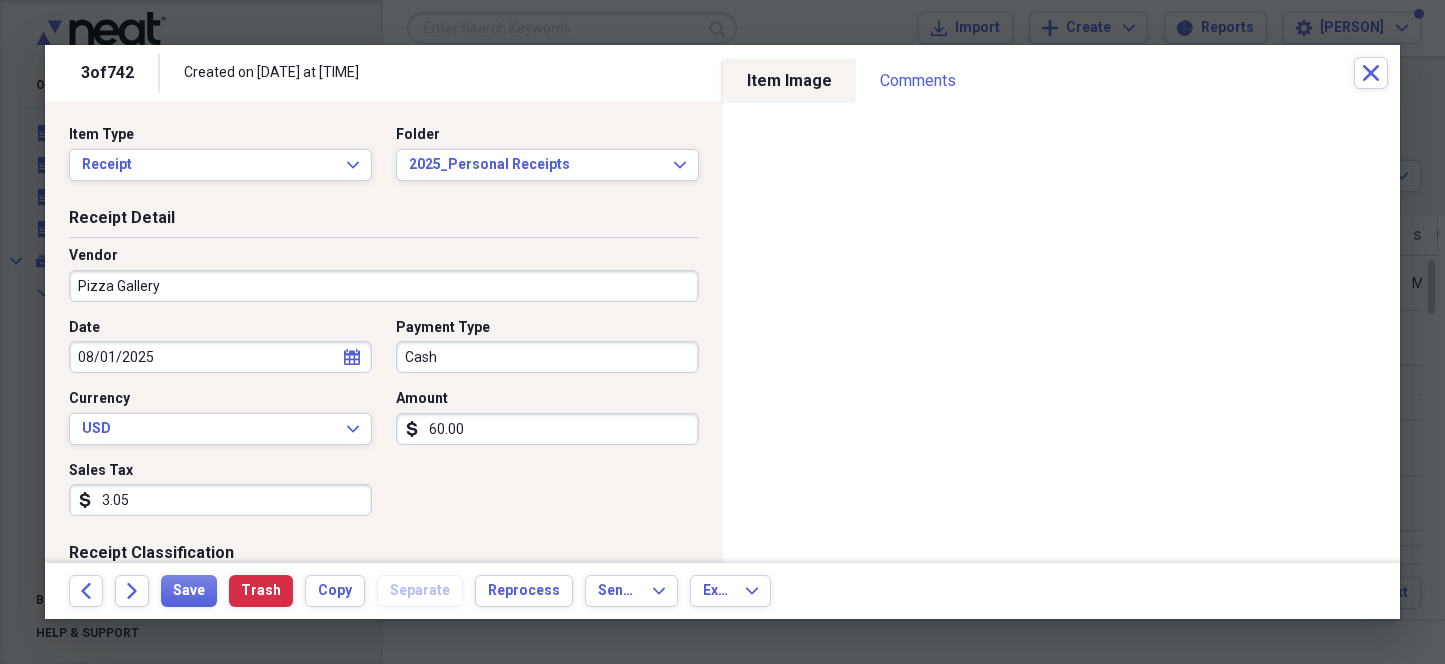 type on "3.05" 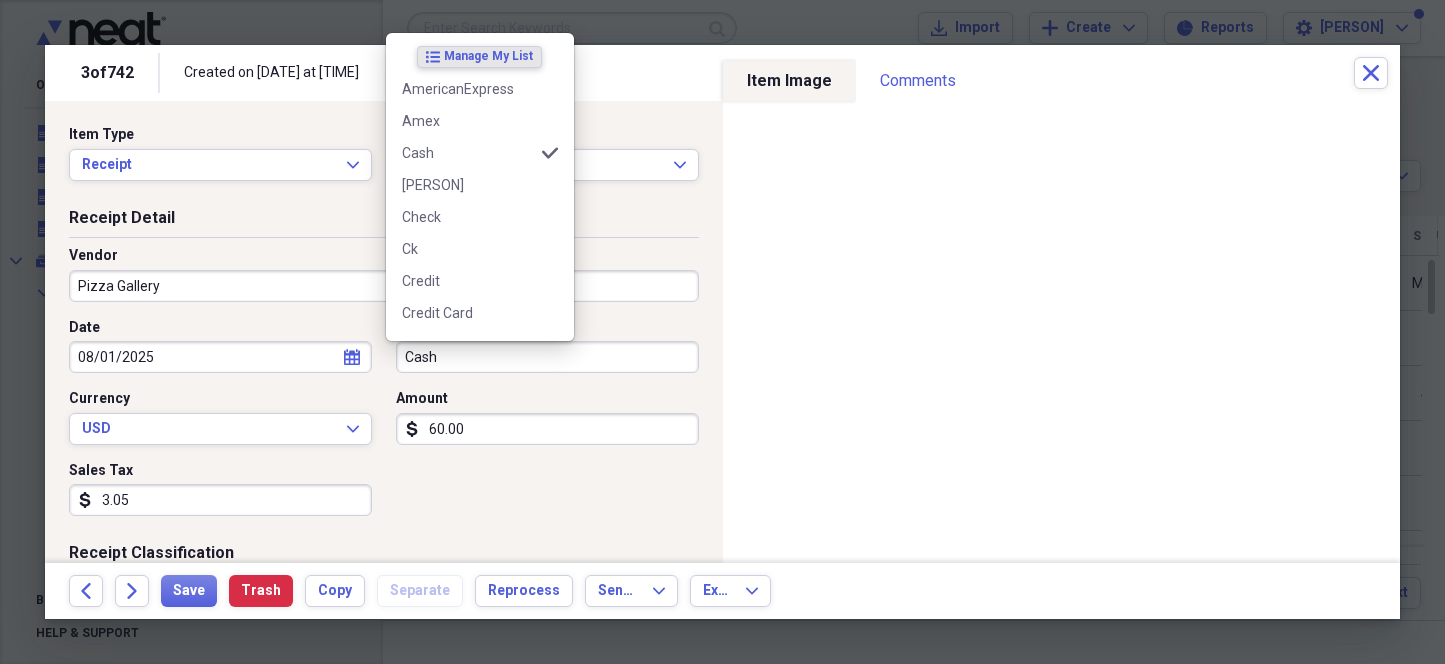 click on "Cash" at bounding box center [547, 357] 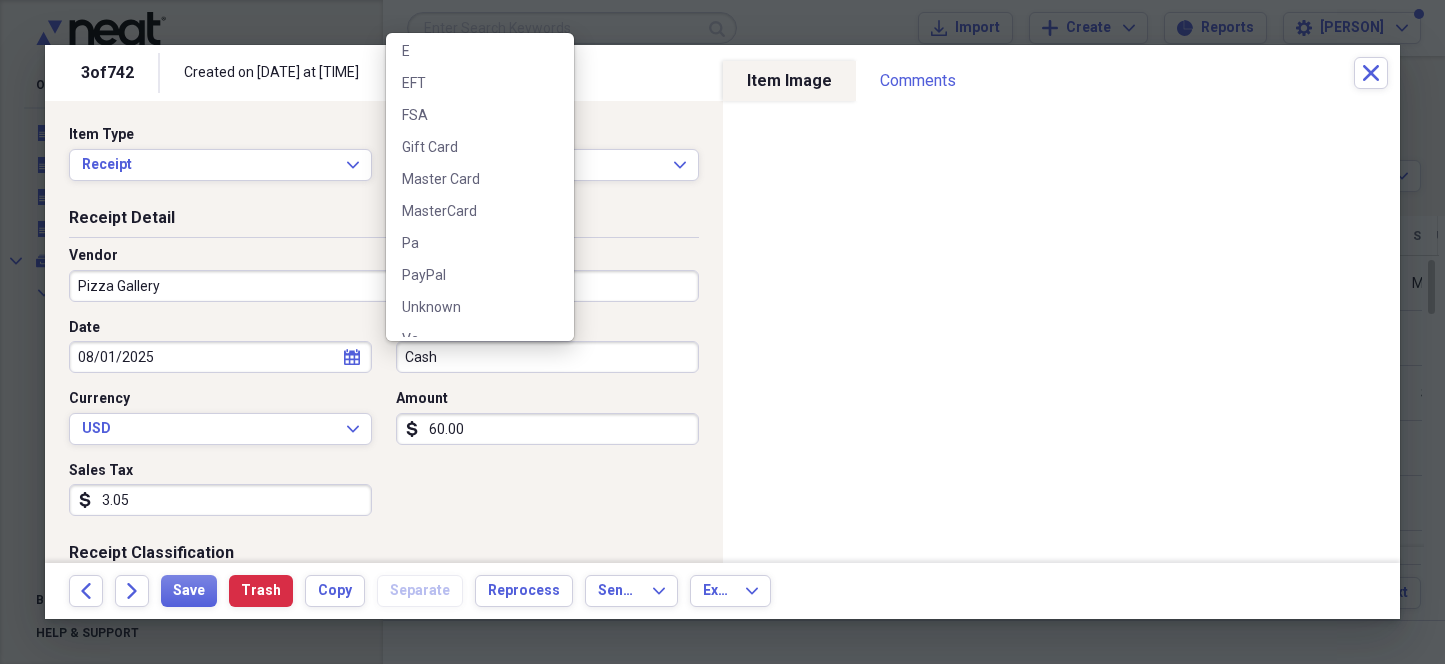 scroll, scrollTop: 635, scrollLeft: 0, axis: vertical 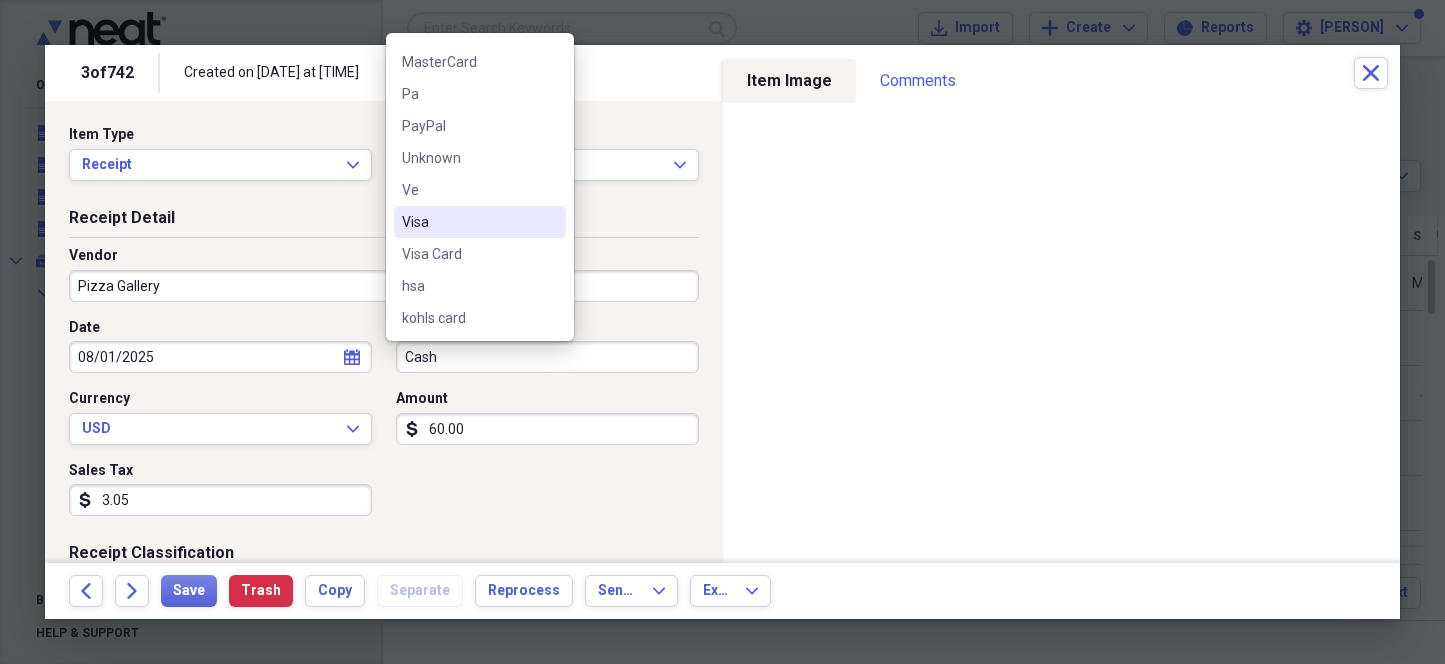click on "Visa" at bounding box center [480, 222] 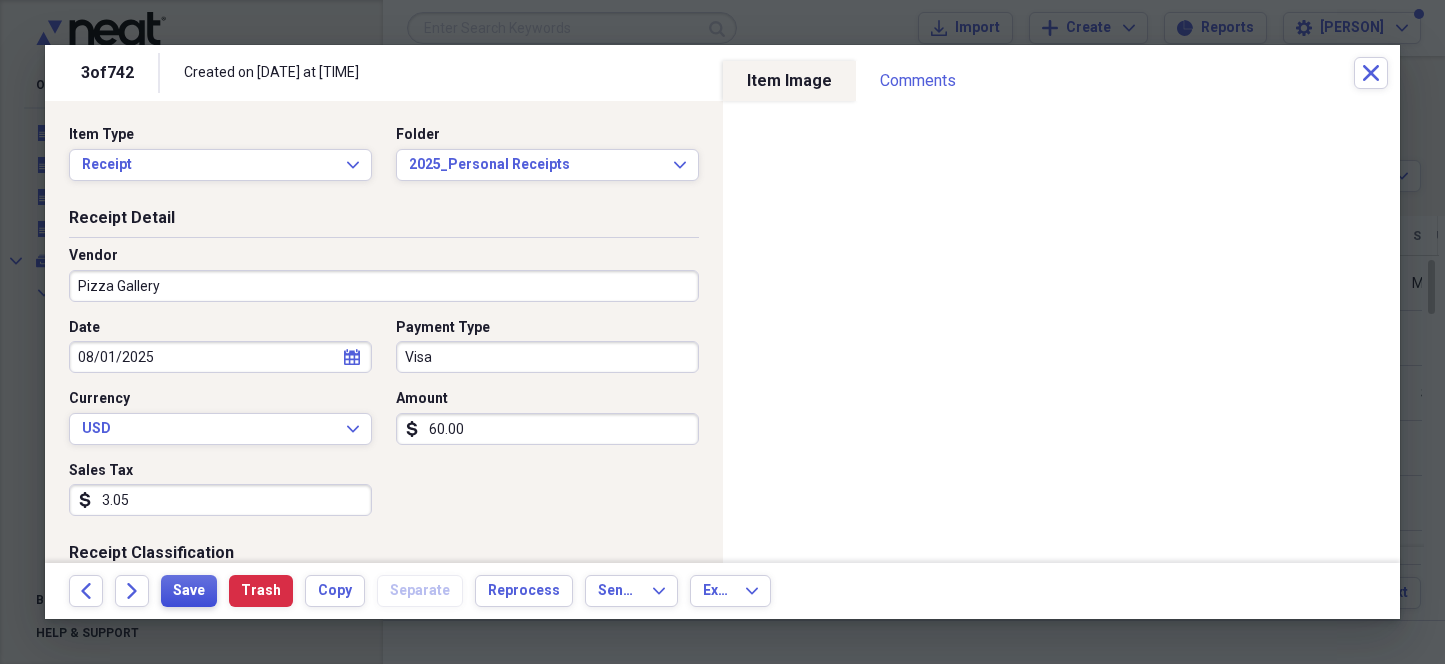 click on "Save" at bounding box center (189, 591) 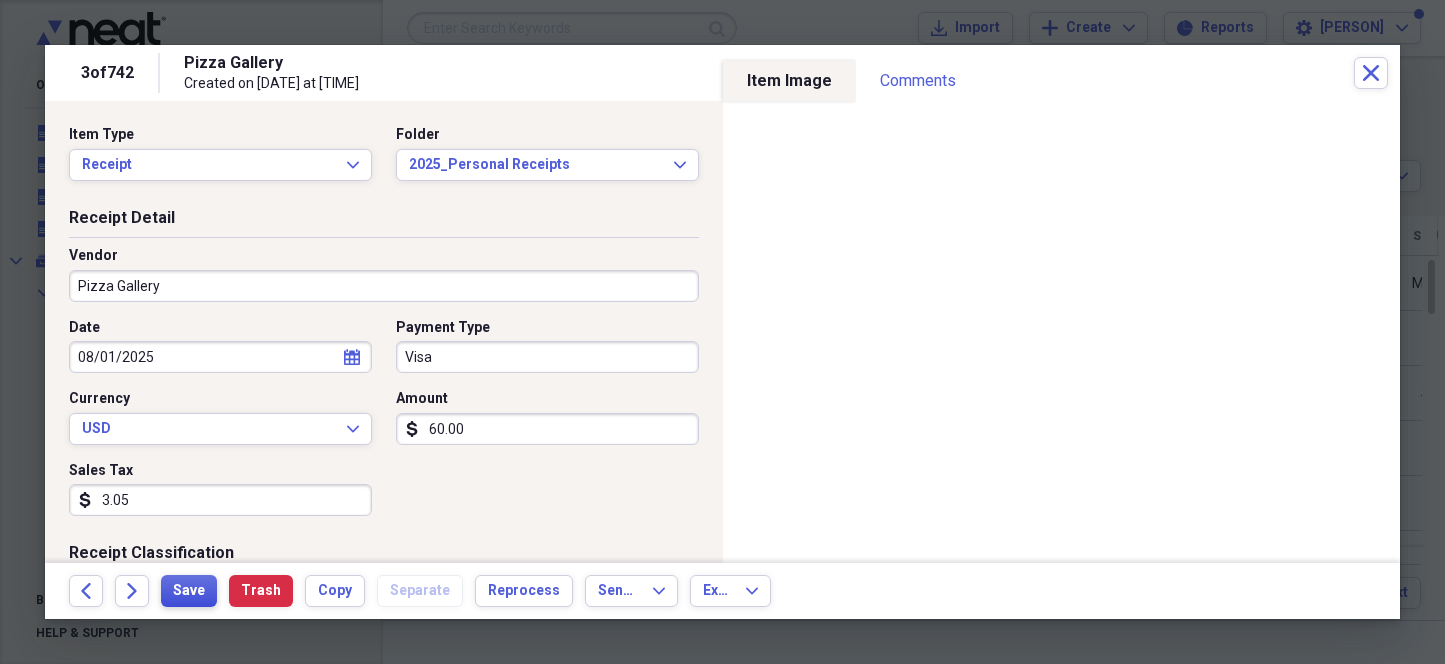 click on "Save" at bounding box center (189, 591) 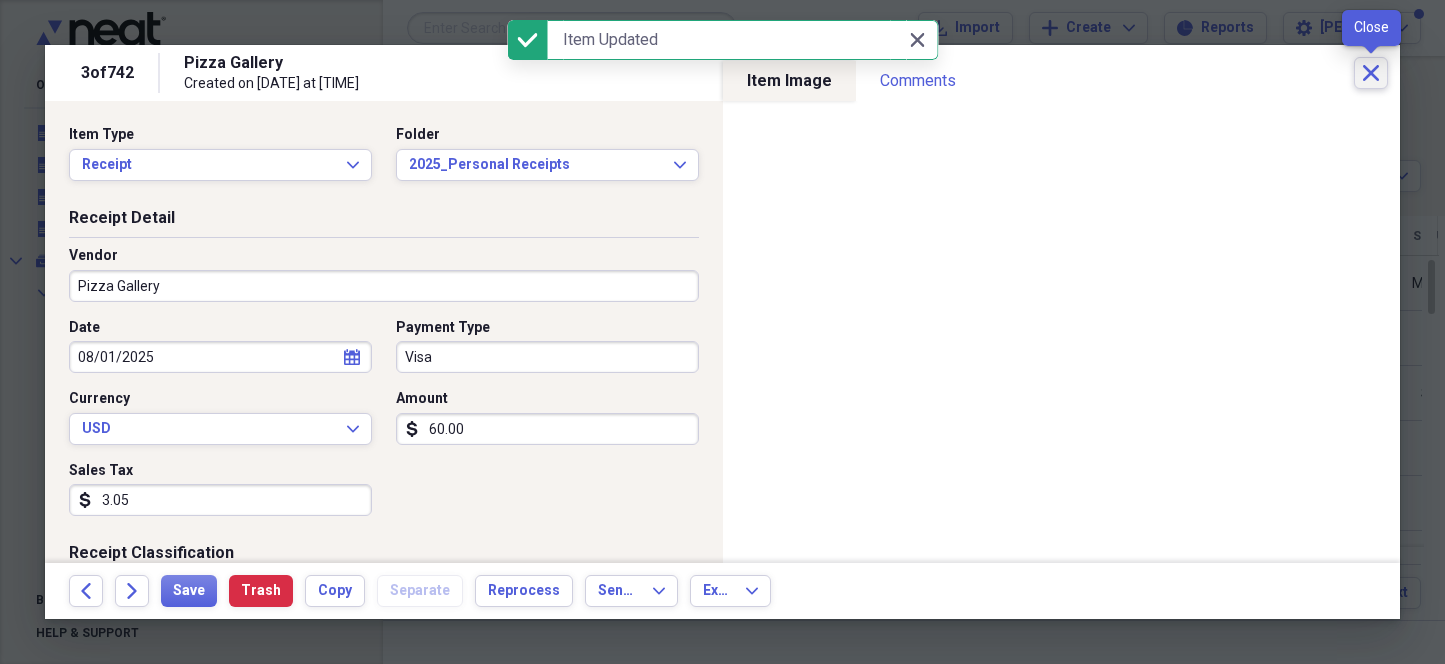 click on "Close" at bounding box center (1371, 73) 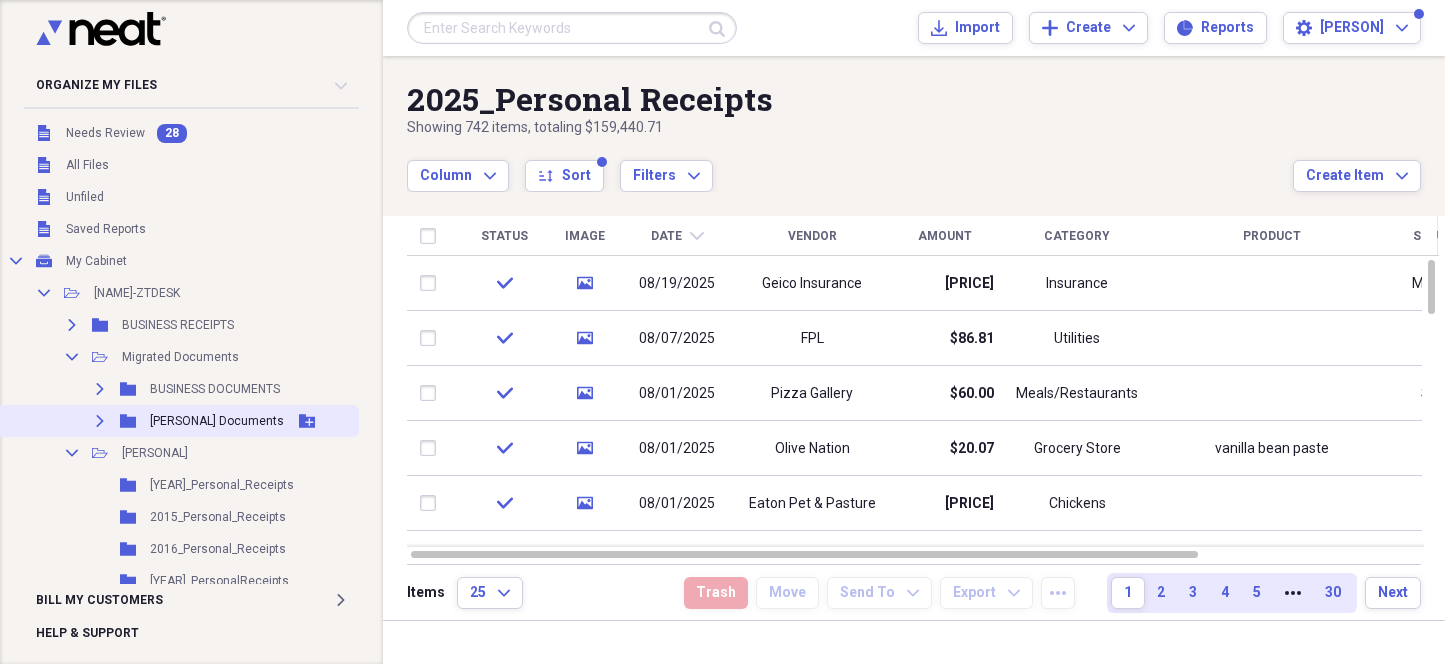 click on "Expand" 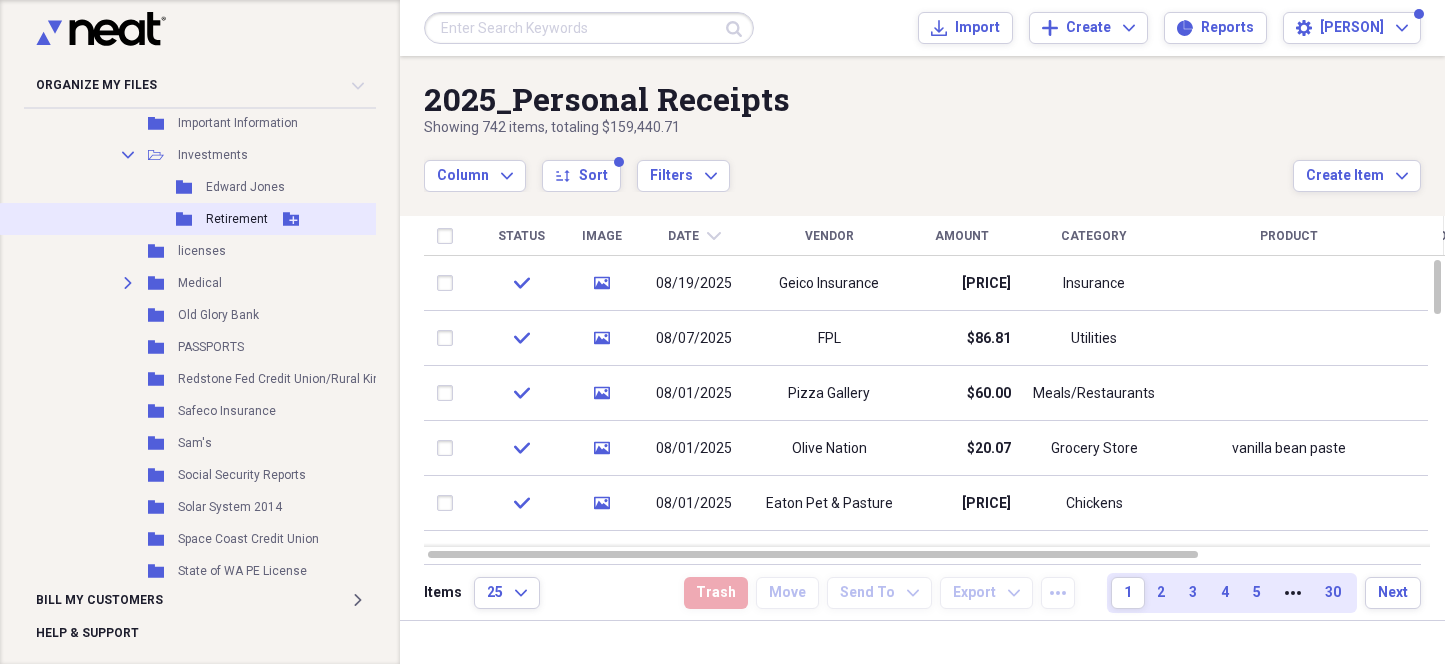 scroll, scrollTop: 999, scrollLeft: 0, axis: vertical 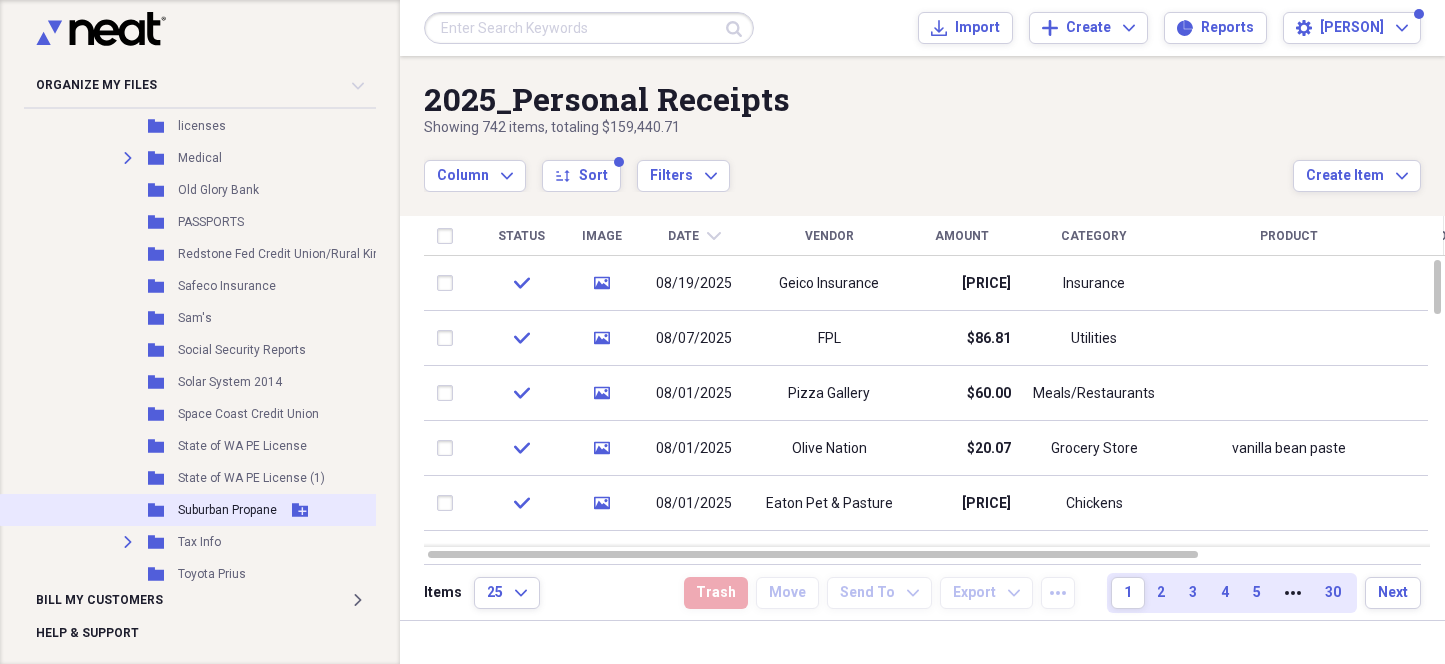 click on "Folder Suburban Propane Add Folder" at bounding box center (238, 510) 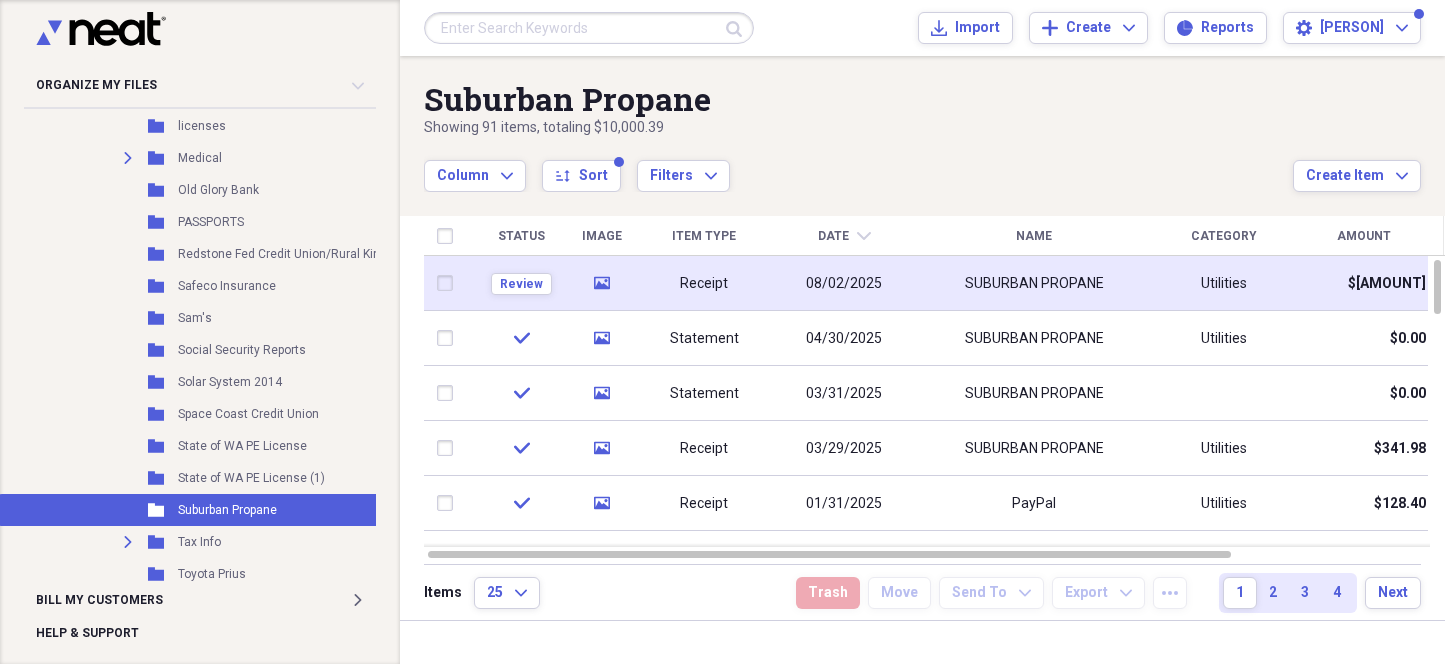 click on "Receipt" at bounding box center (704, 283) 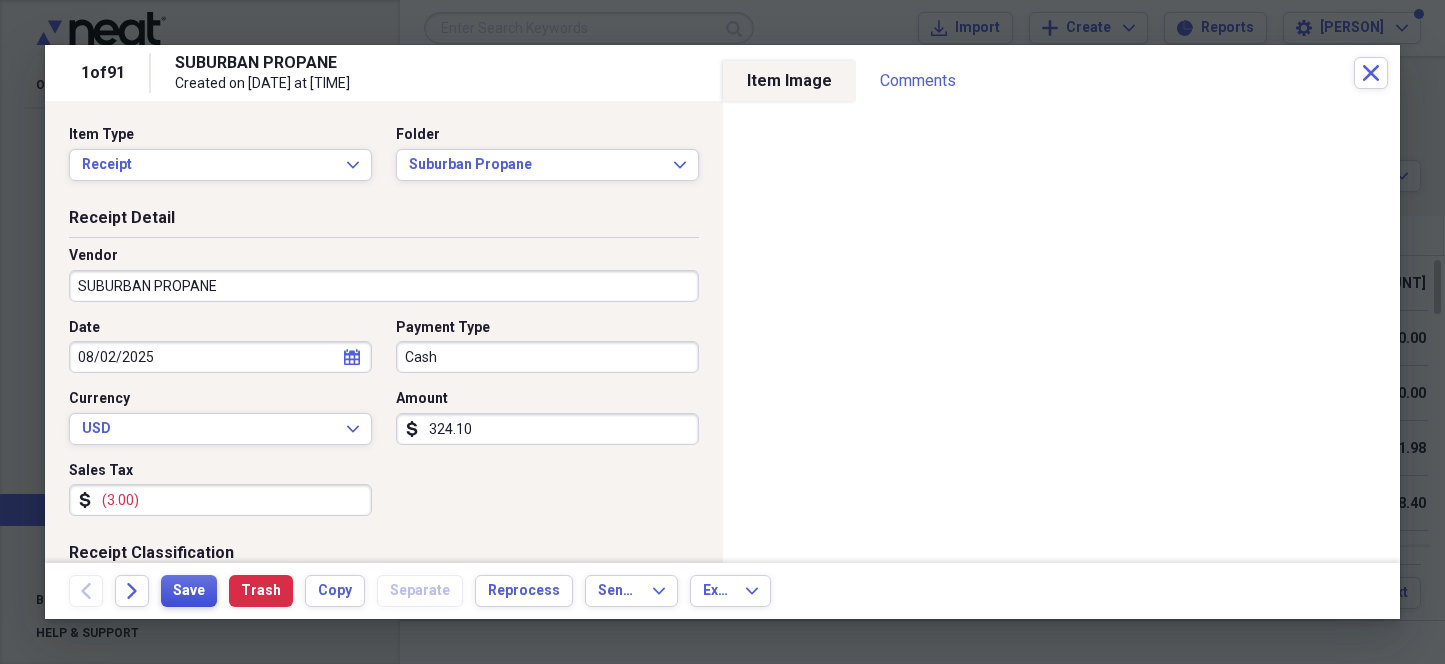 click on "Save" at bounding box center [189, 591] 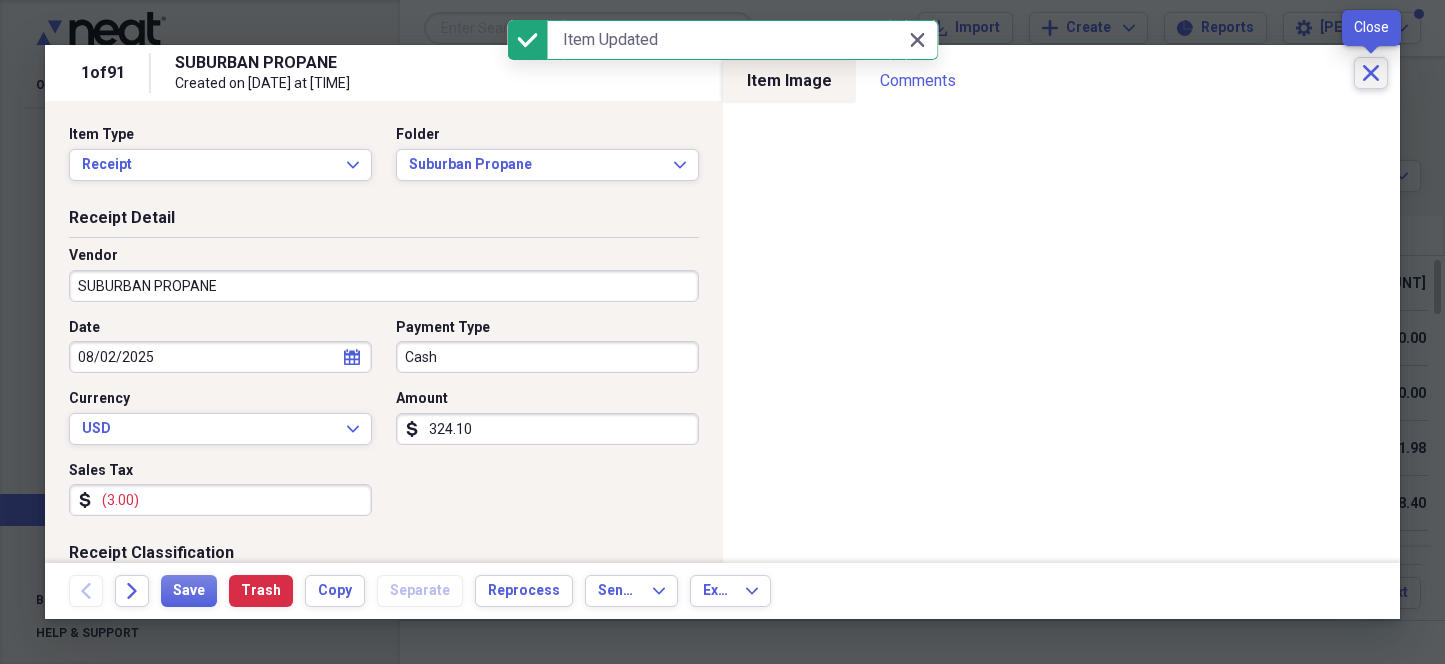 click 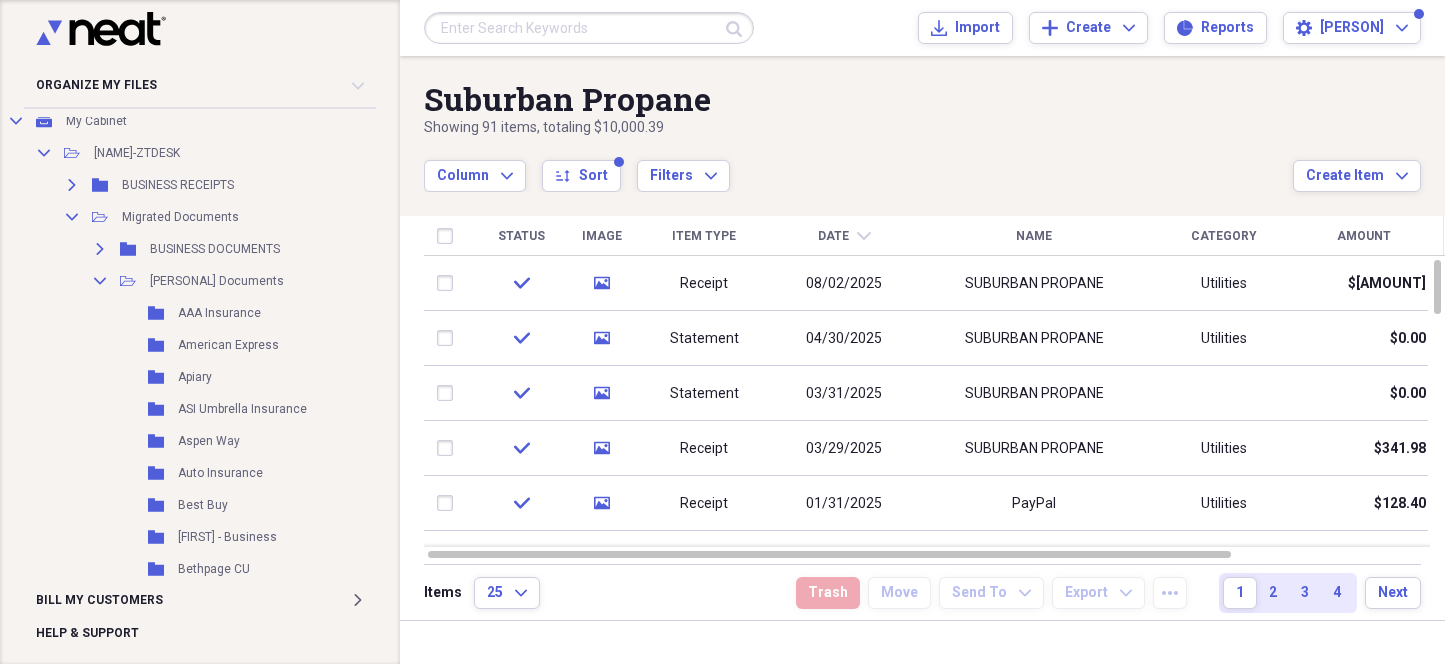 scroll, scrollTop: 124, scrollLeft: 0, axis: vertical 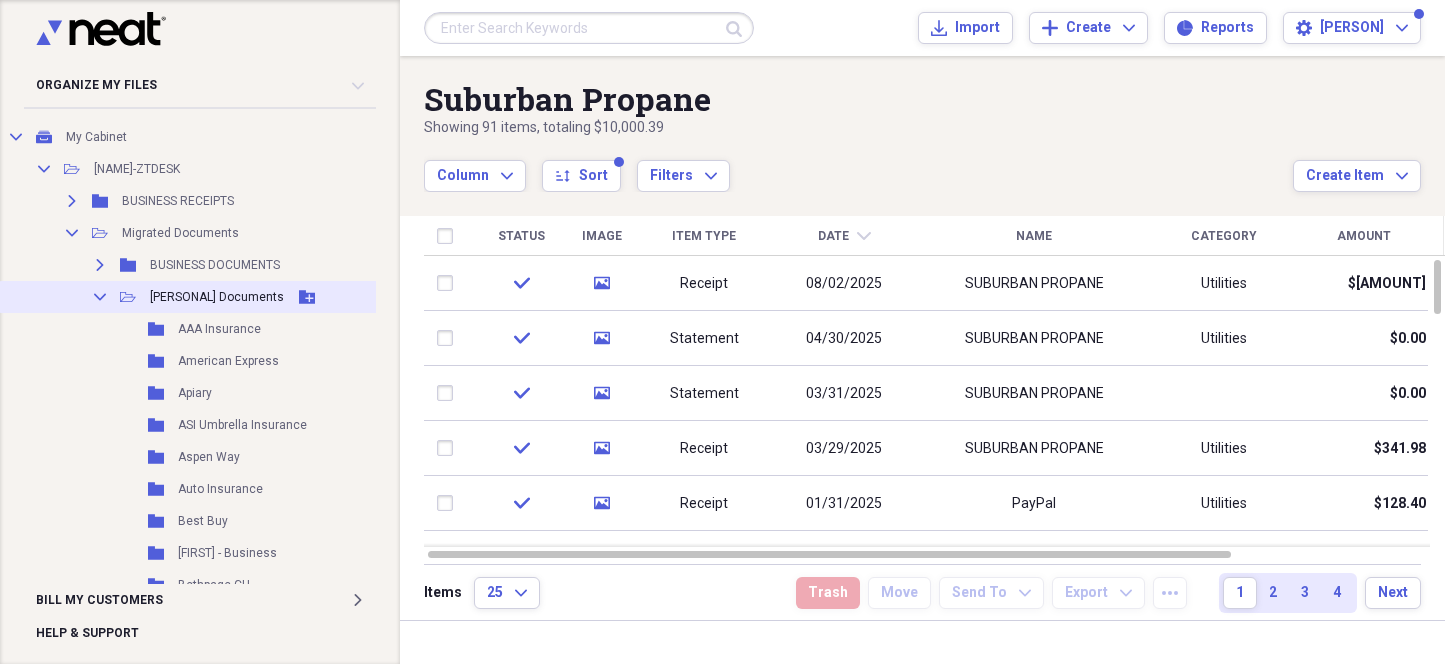 click 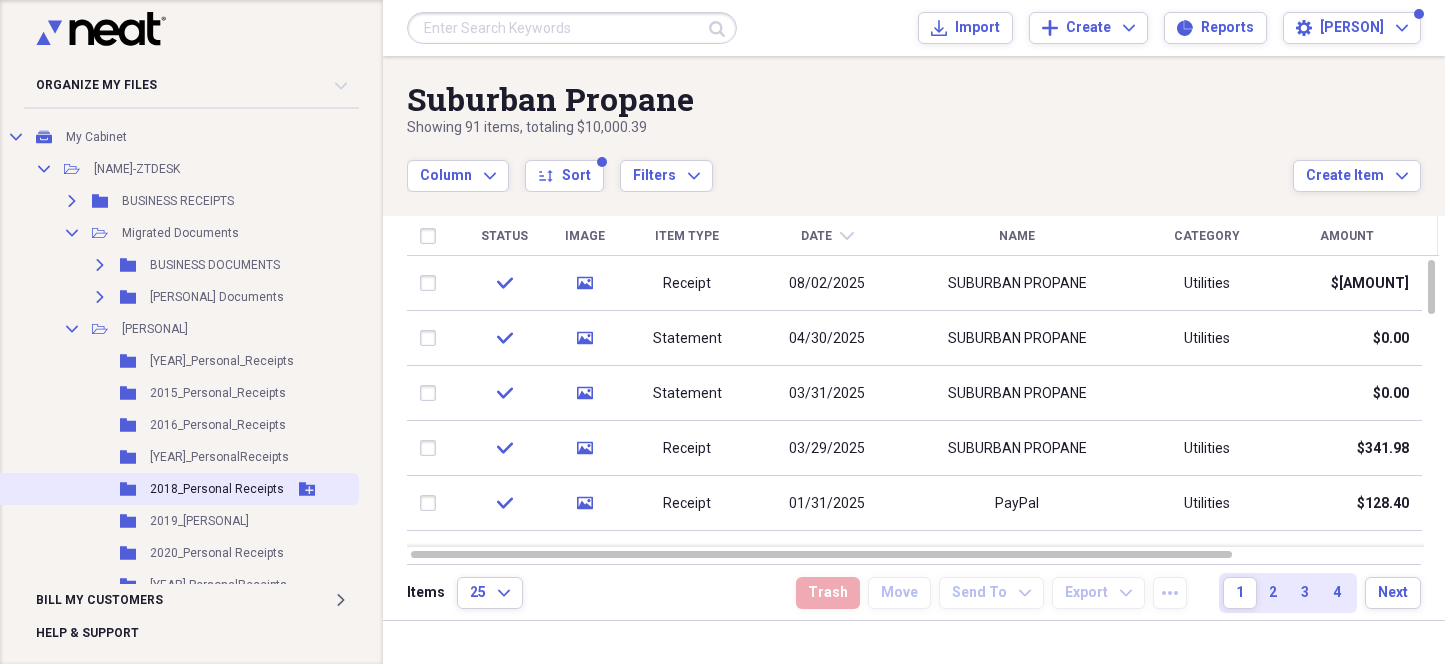 scroll, scrollTop: 375, scrollLeft: 0, axis: vertical 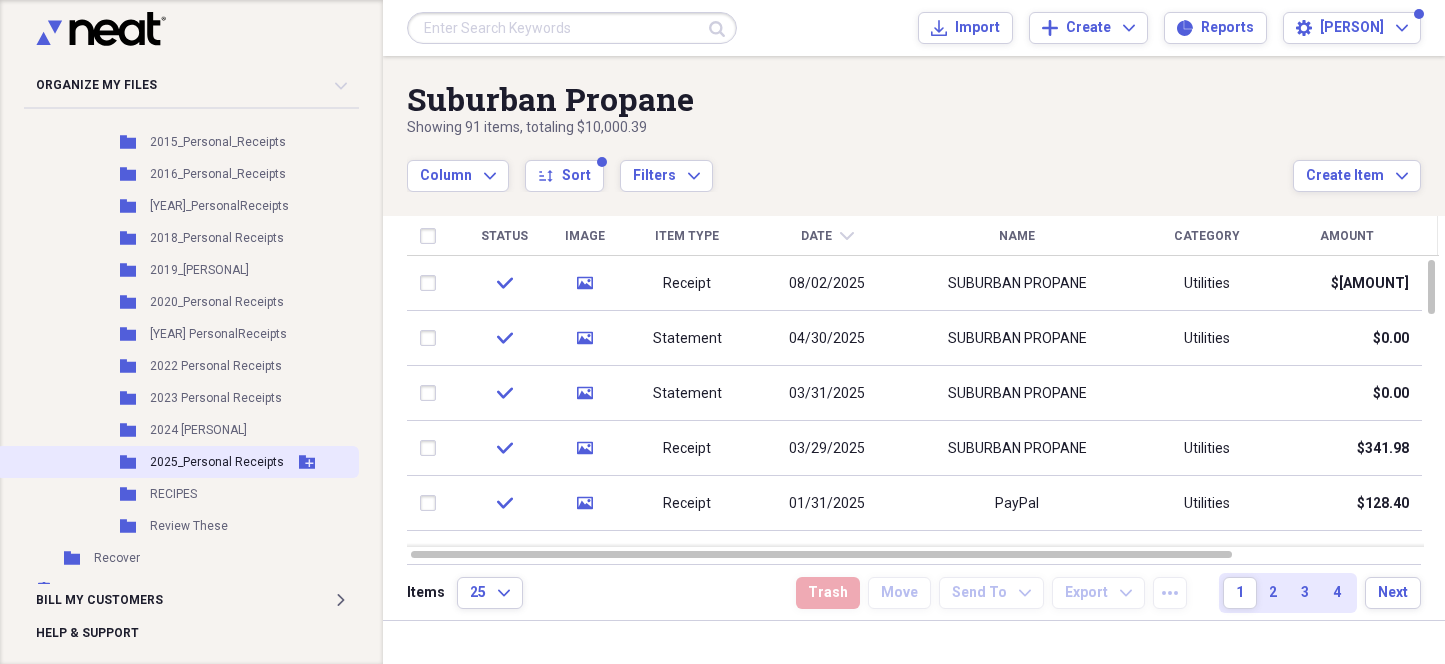 click on "2025_Personal Receipts" at bounding box center [217, 462] 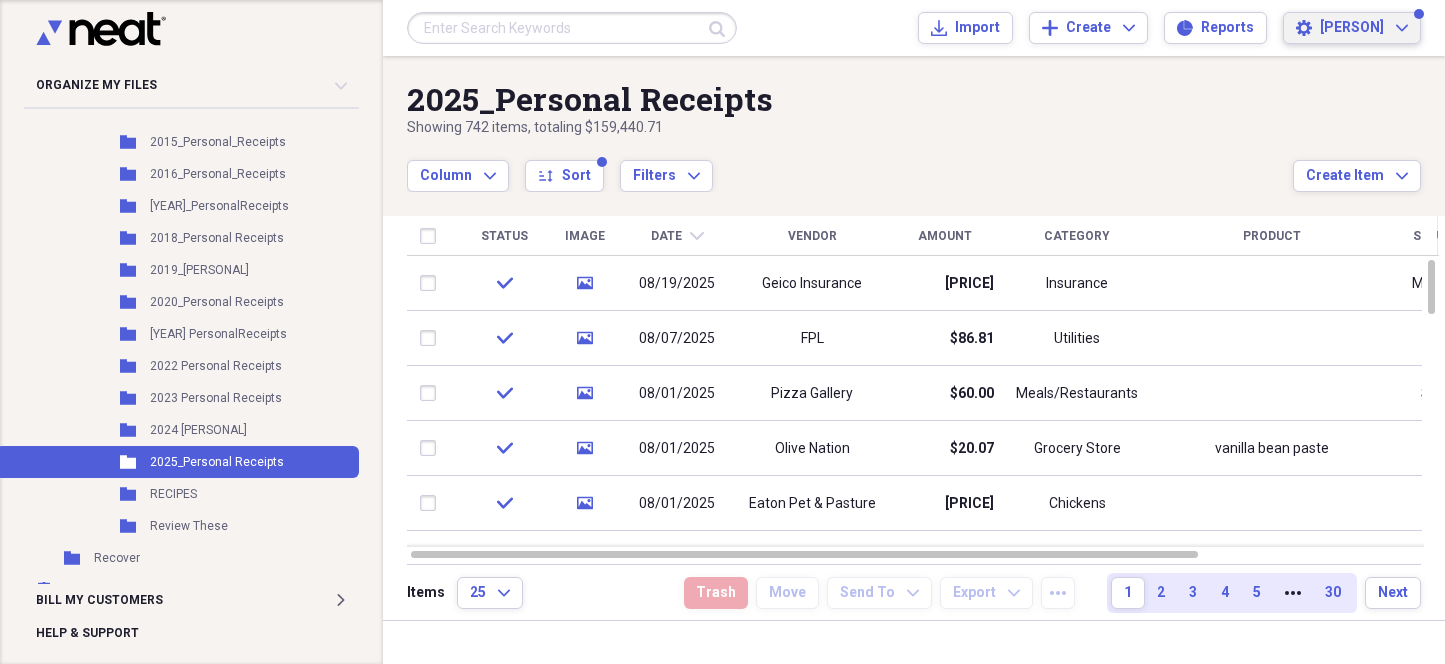 click on "Expand" 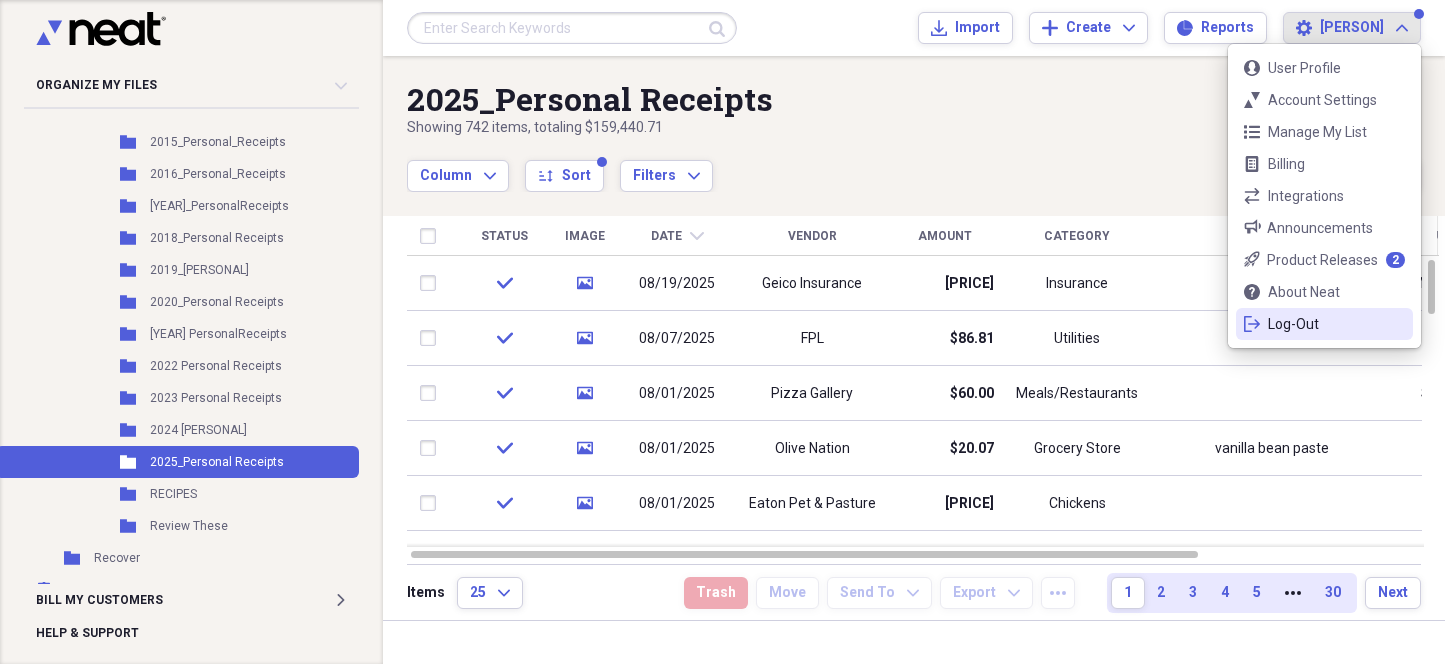 click on "logout Log-Out" at bounding box center [1324, 324] 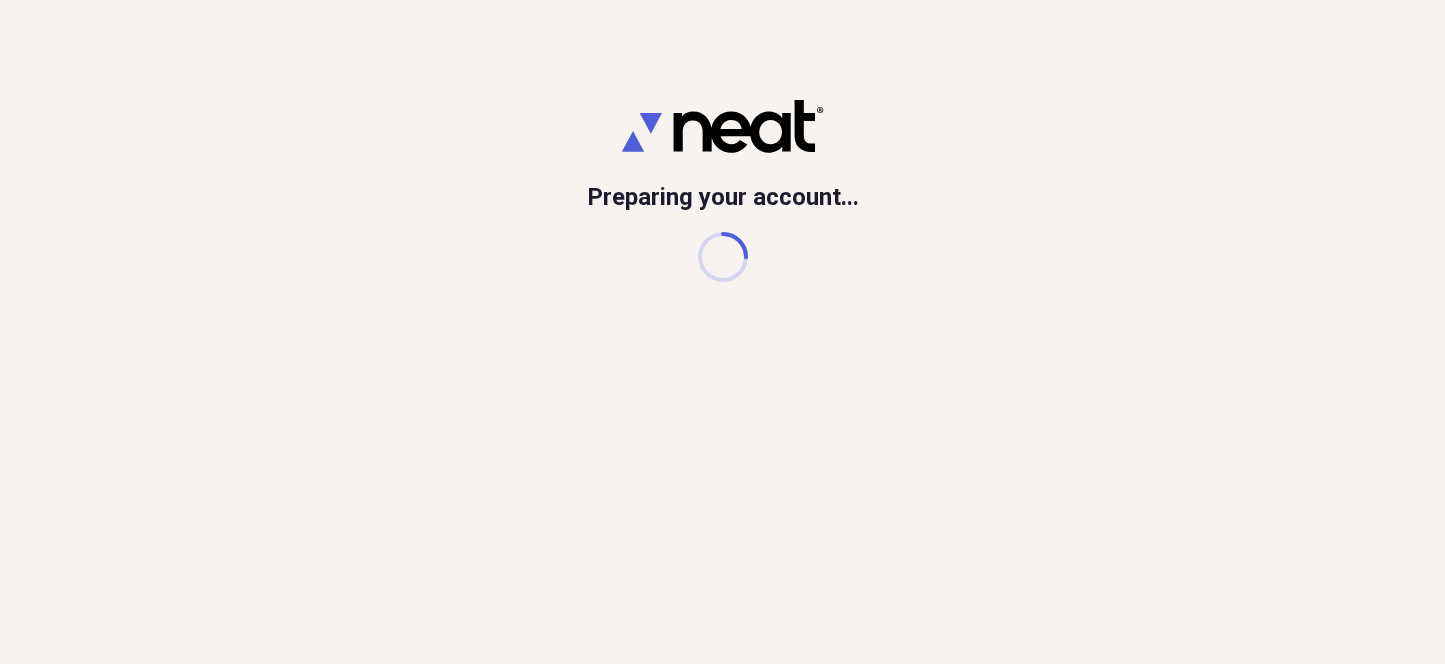 scroll, scrollTop: 0, scrollLeft: 0, axis: both 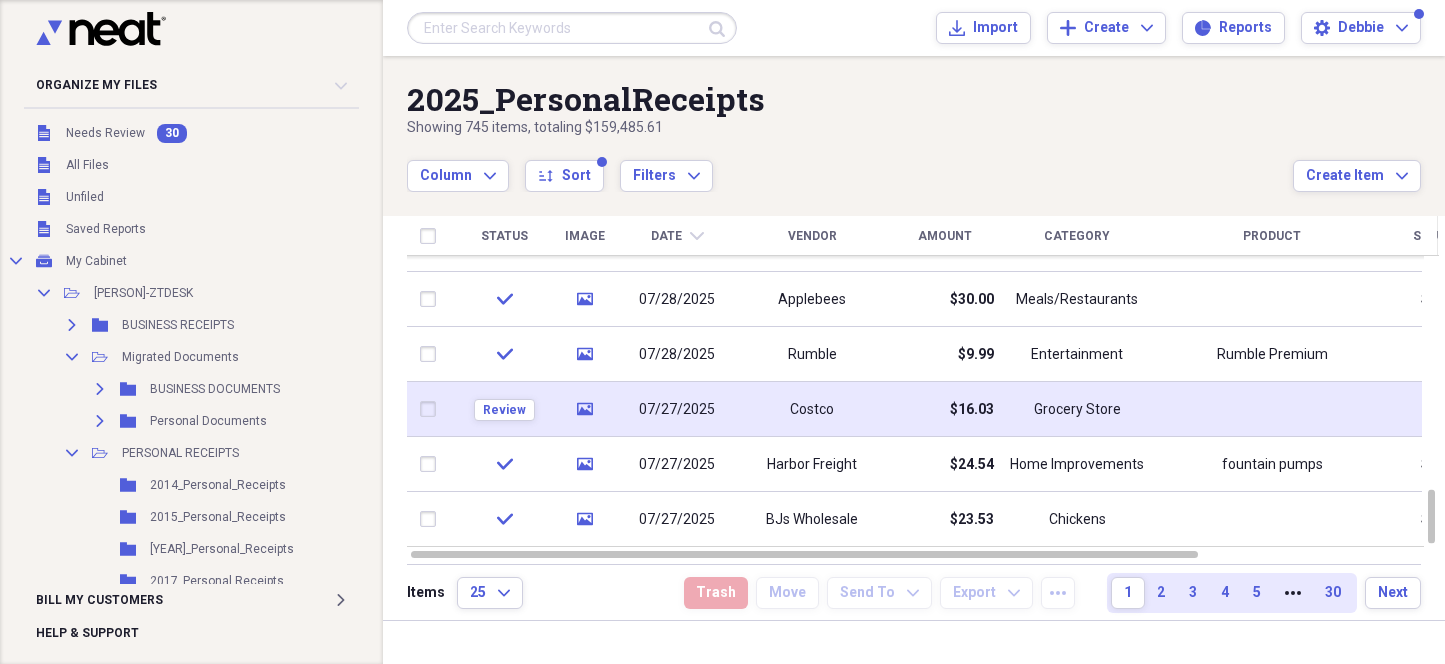 click on "Costco" at bounding box center [812, 410] 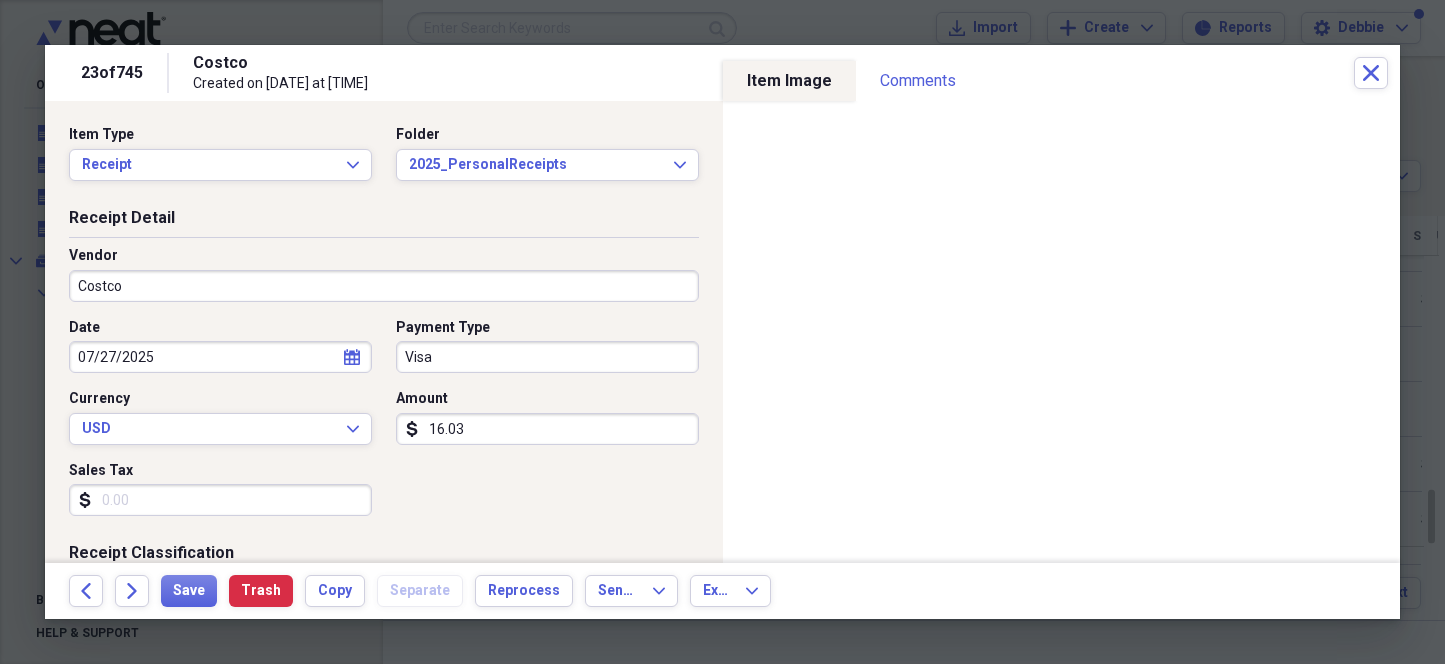 click on "Costco" at bounding box center (384, 286) 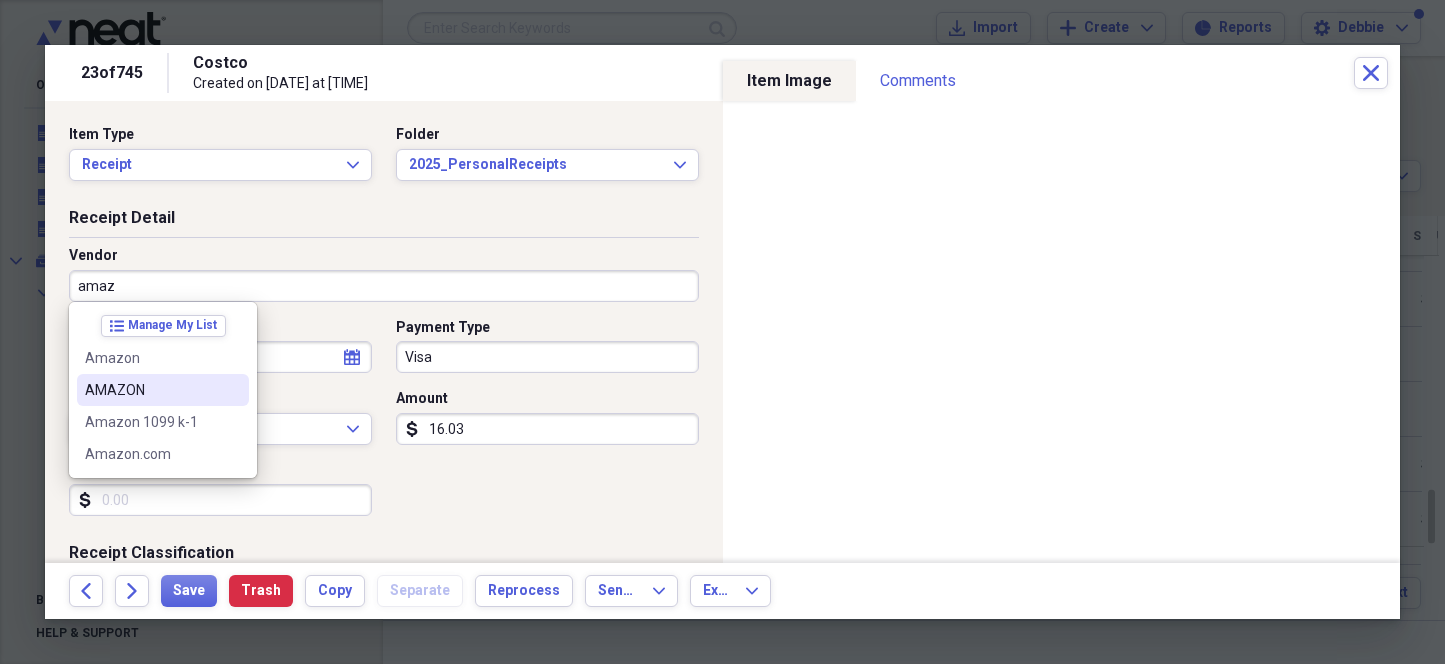 click on "AMAZON" at bounding box center (151, 390) 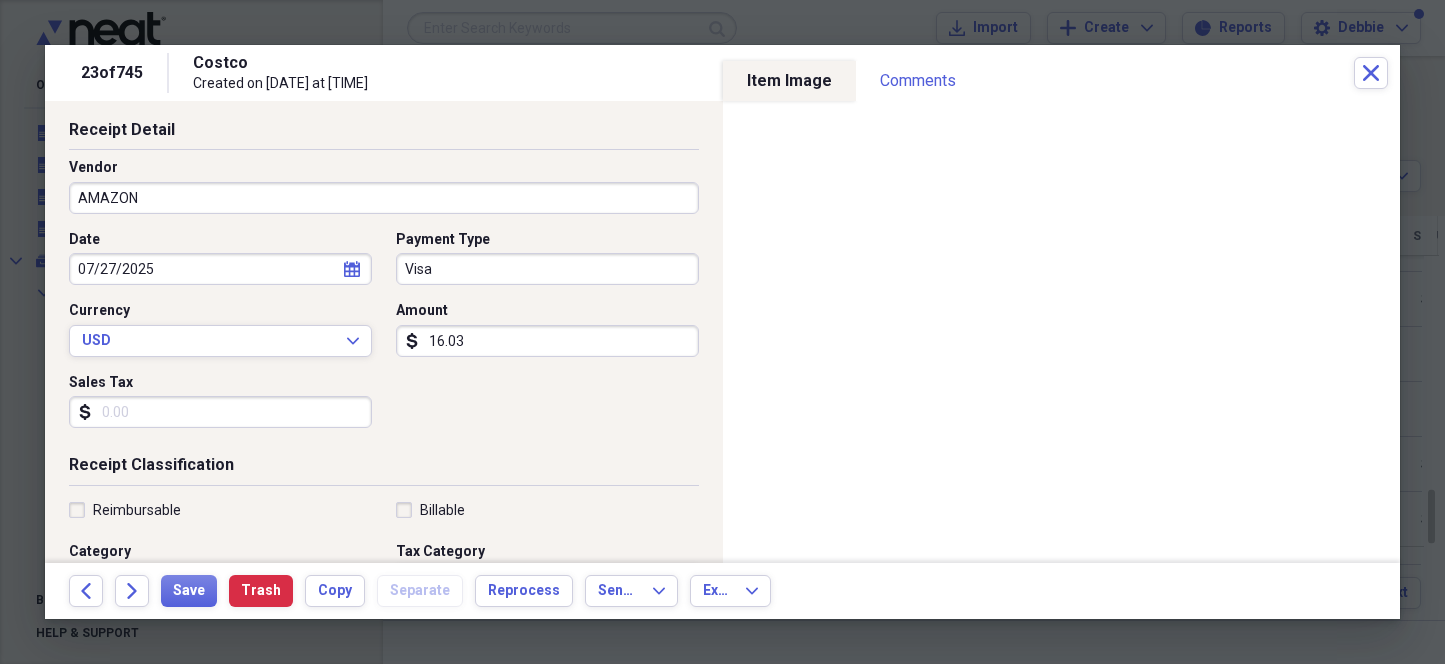 scroll, scrollTop: 249, scrollLeft: 0, axis: vertical 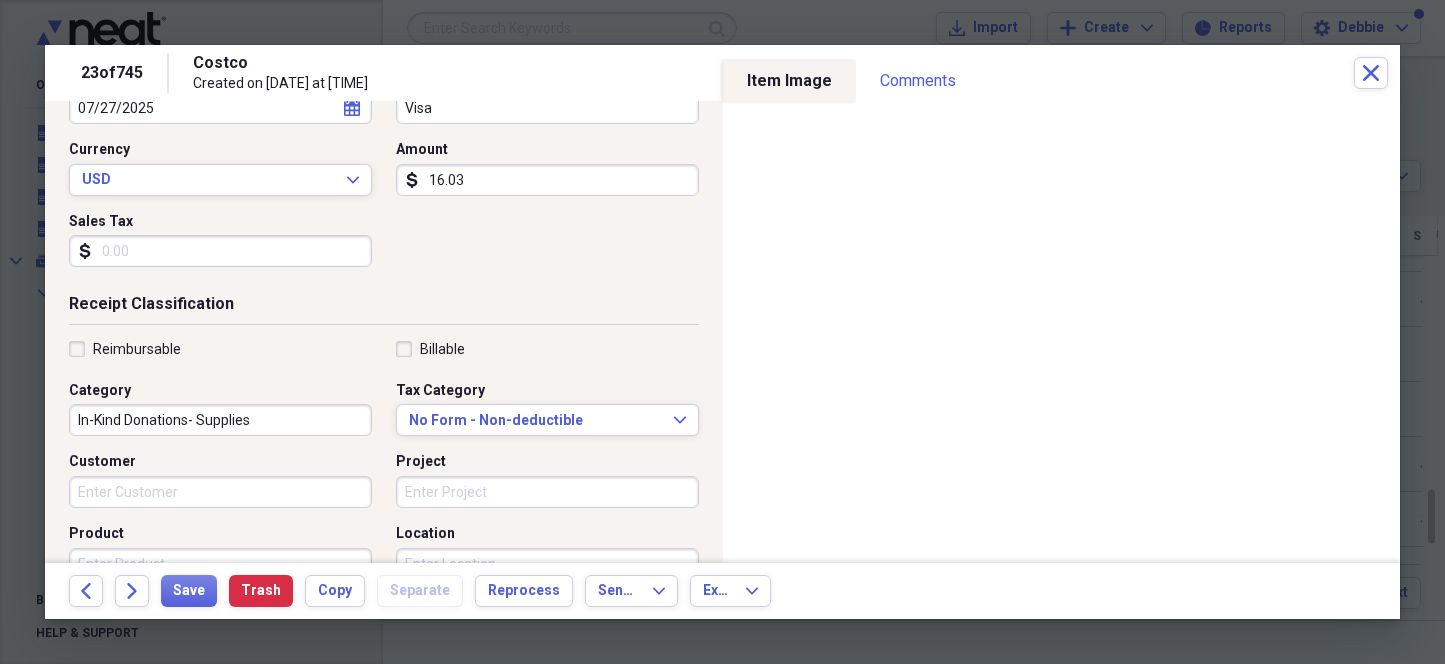 click on "In-Kind Donations- Supplies" at bounding box center [220, 420] 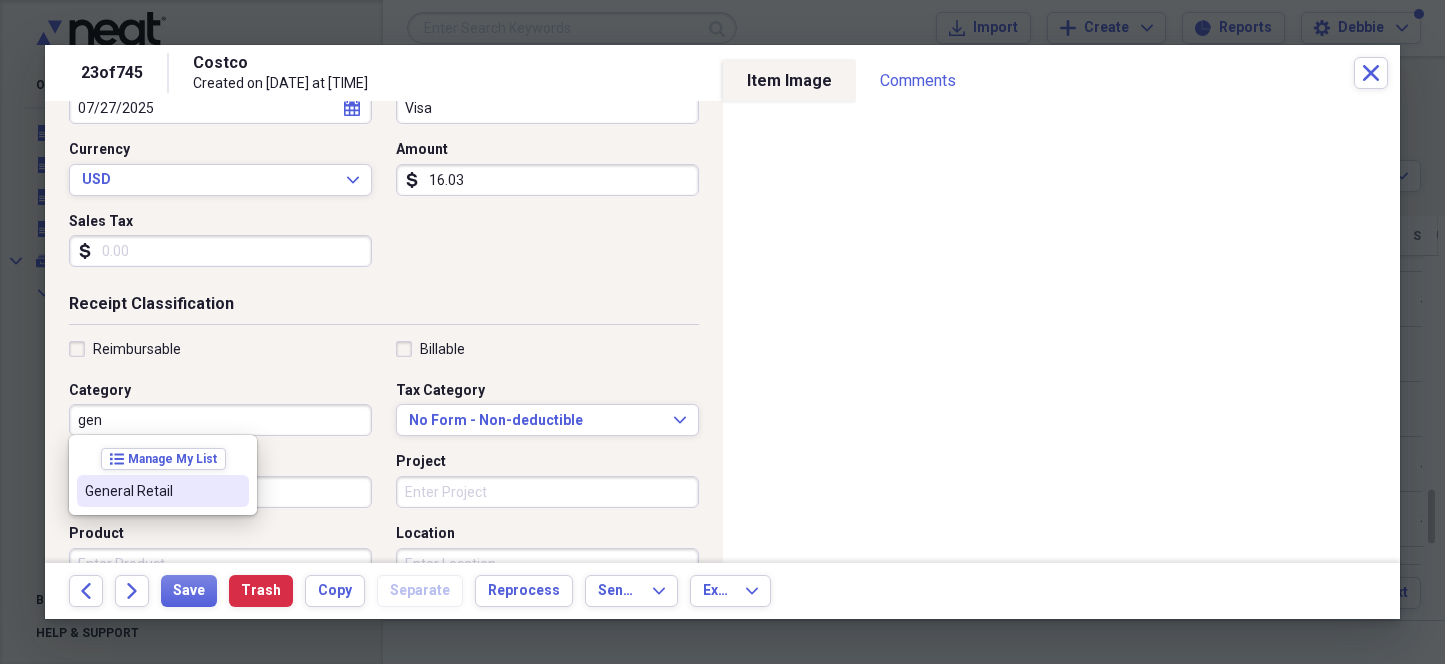 click on "General Retail" at bounding box center (163, 491) 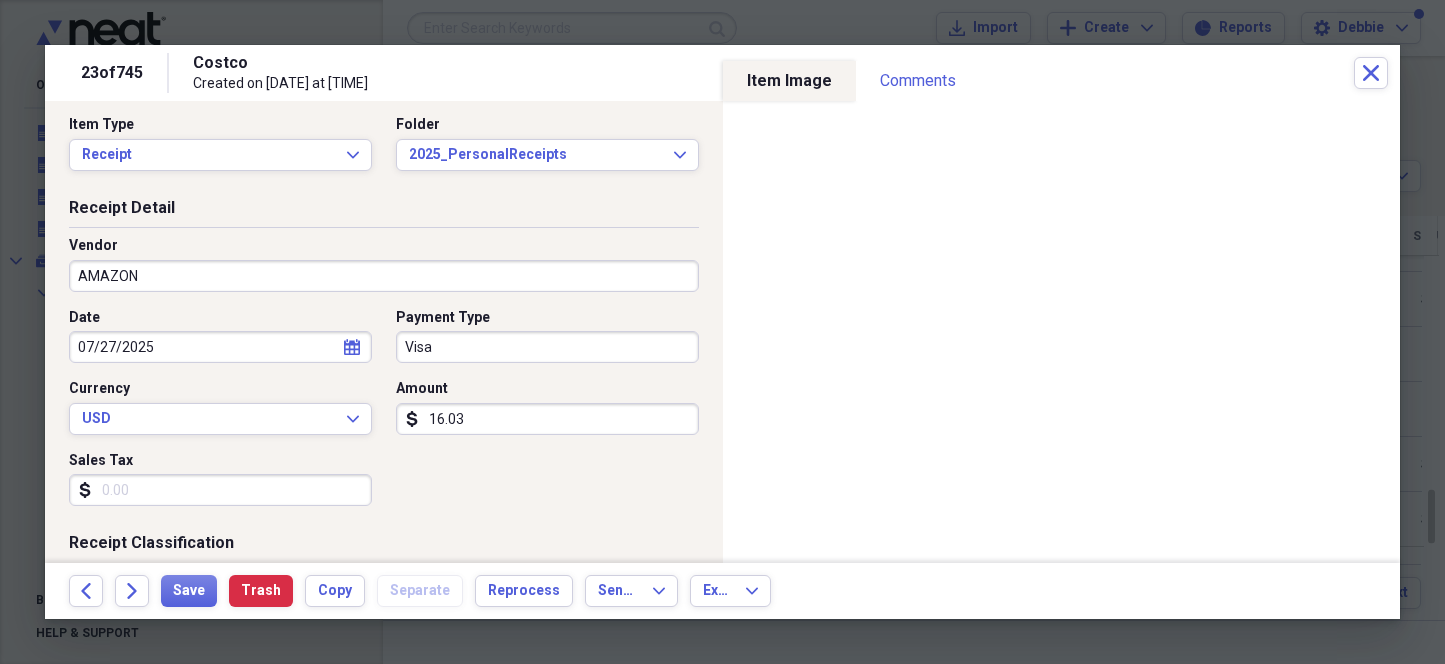 scroll, scrollTop: 0, scrollLeft: 0, axis: both 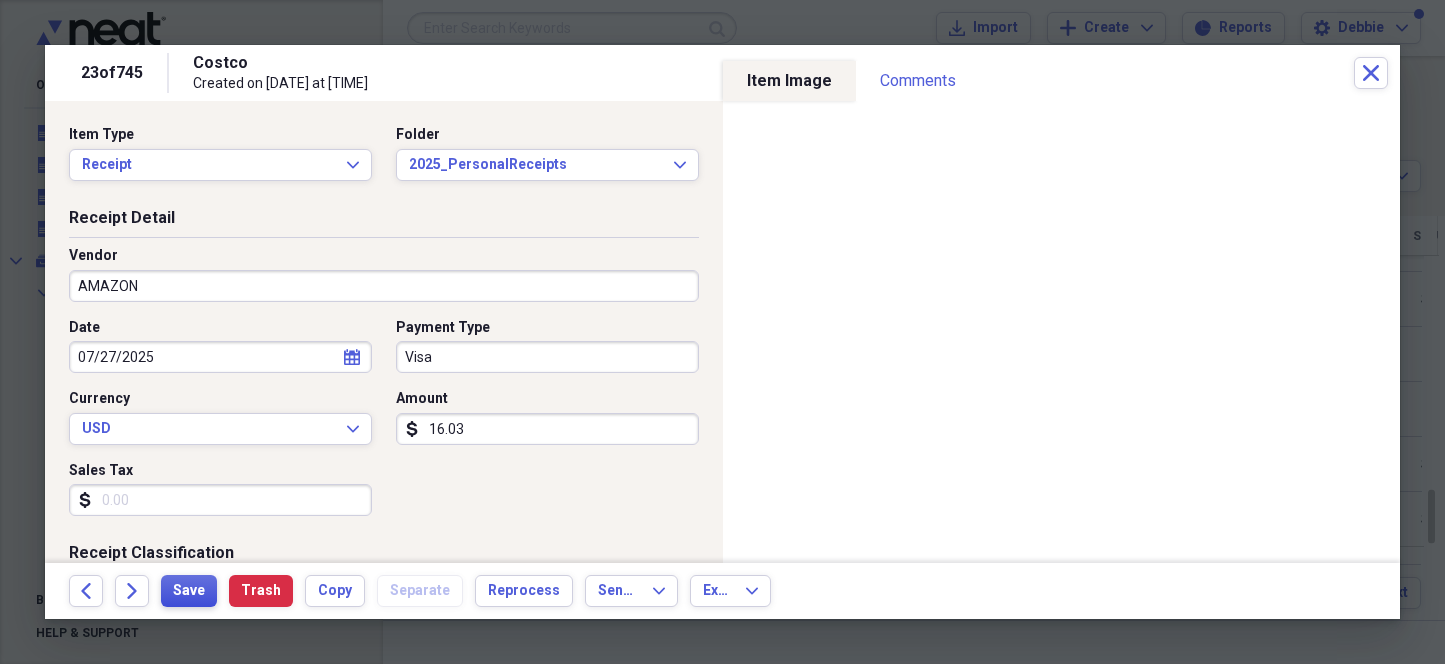 click on "Save" at bounding box center [189, 591] 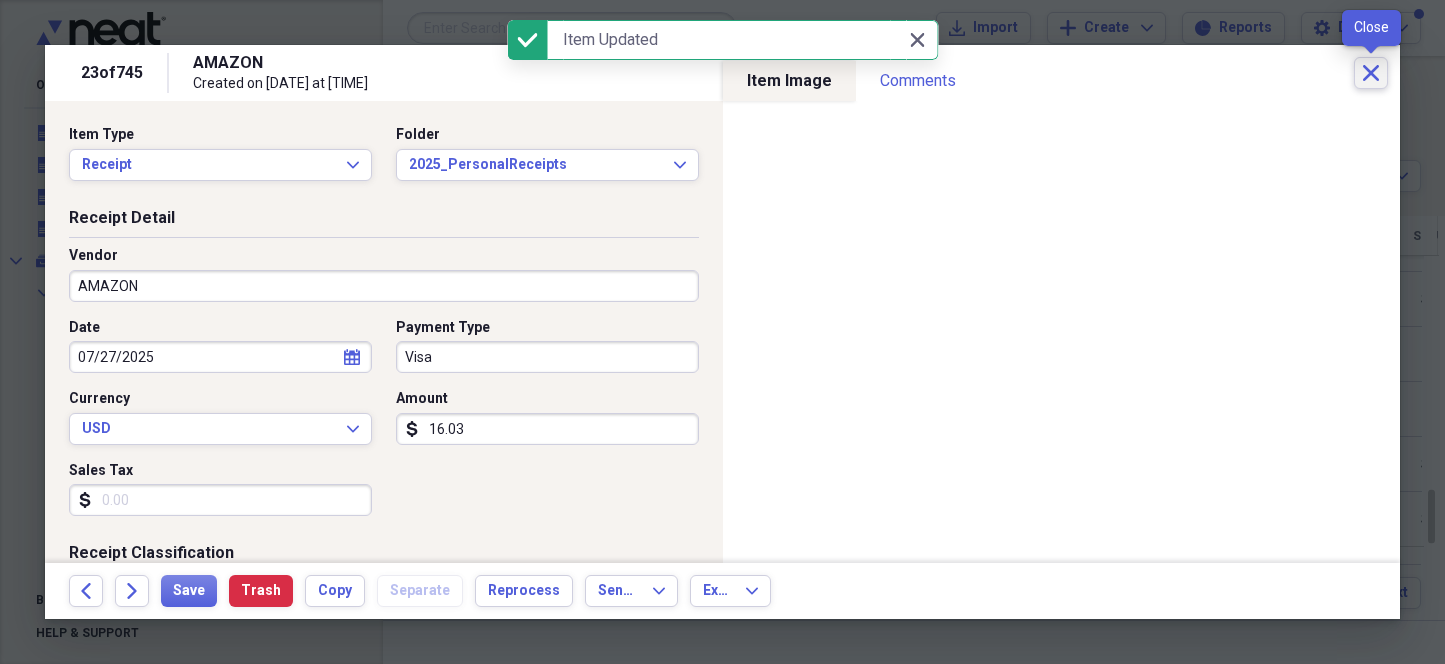 click 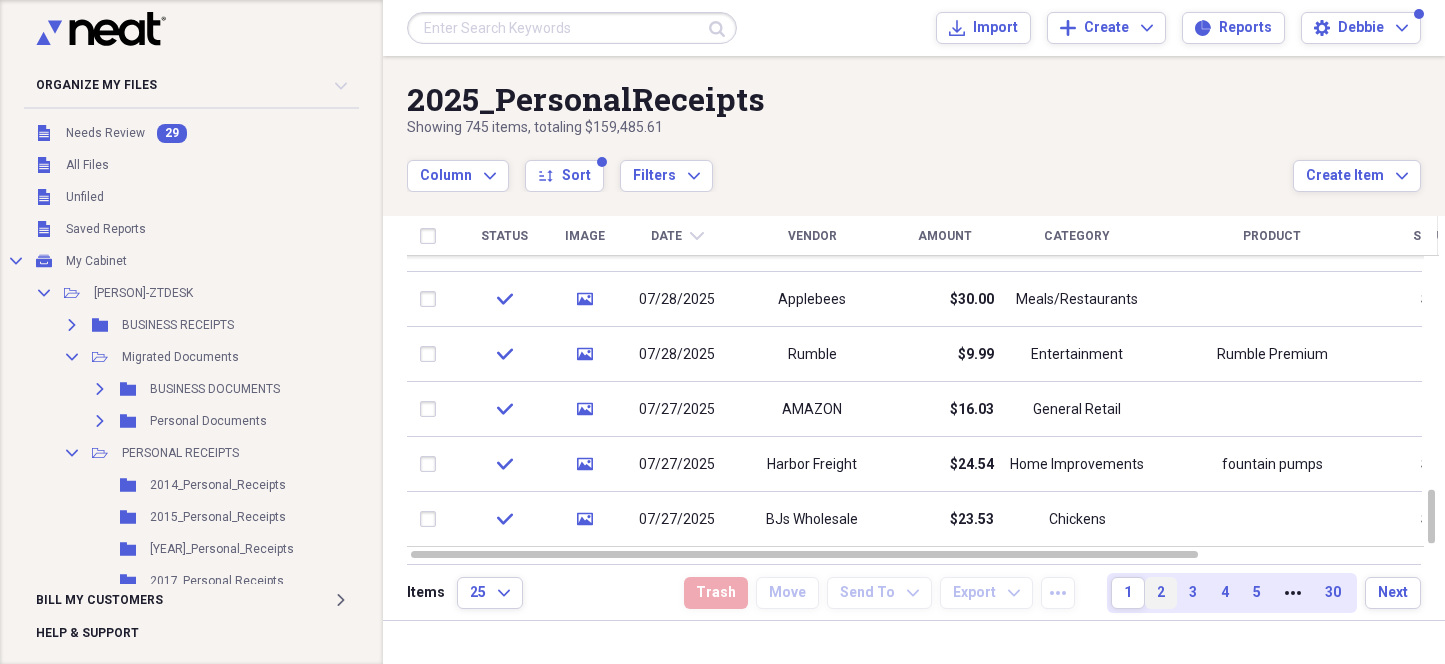 click on "2" at bounding box center (1161, 593) 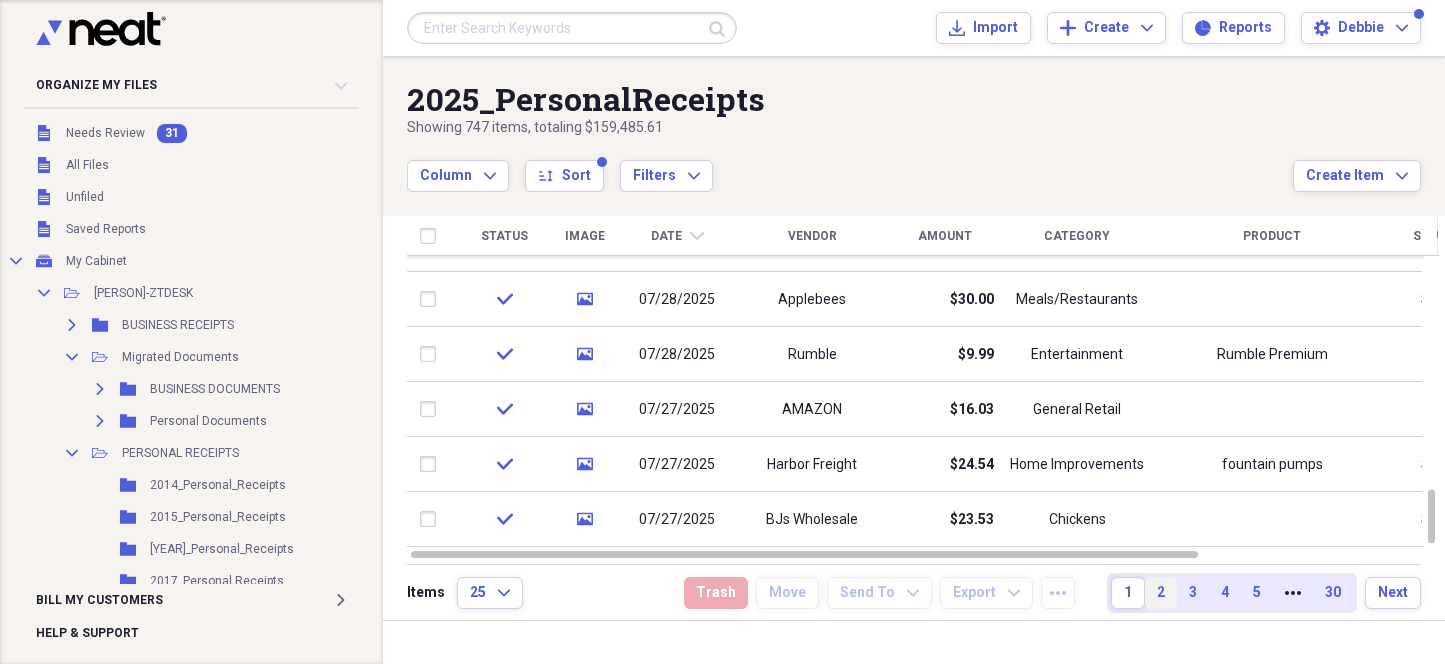 click on "2" at bounding box center [1161, 593] 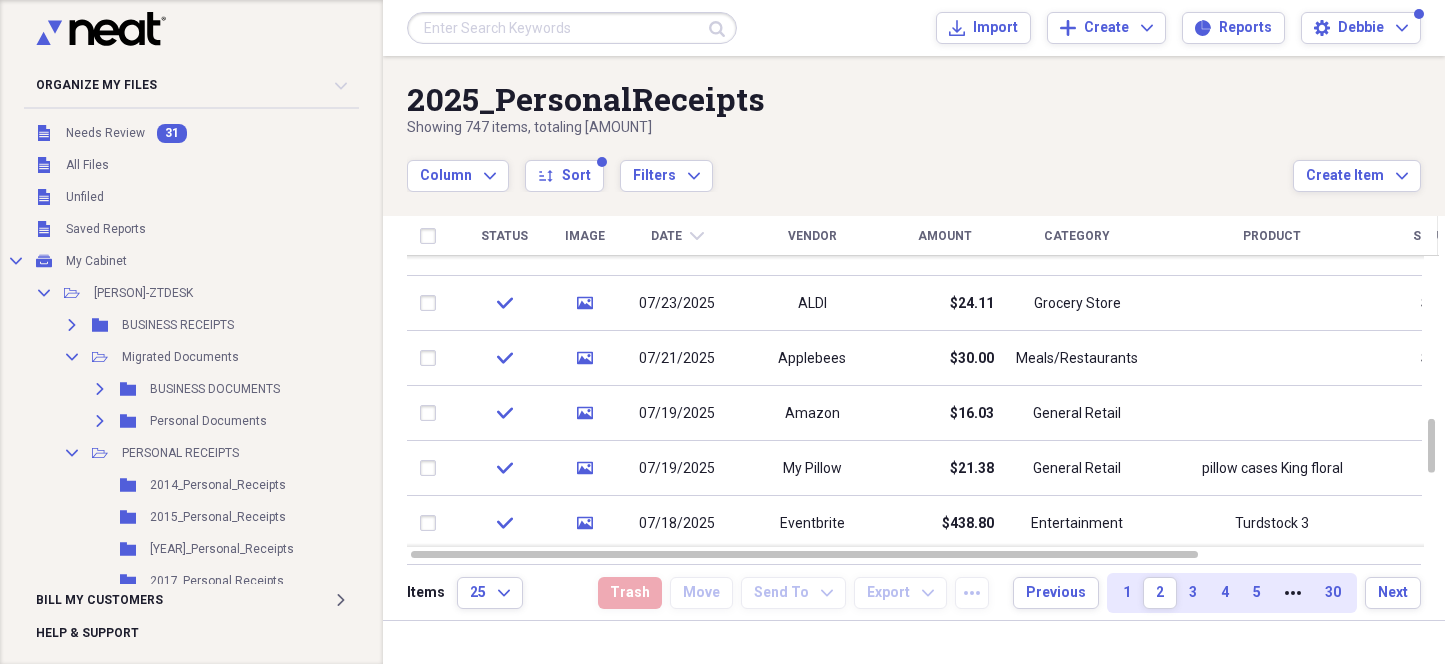 click on "Amazon" at bounding box center [812, 413] 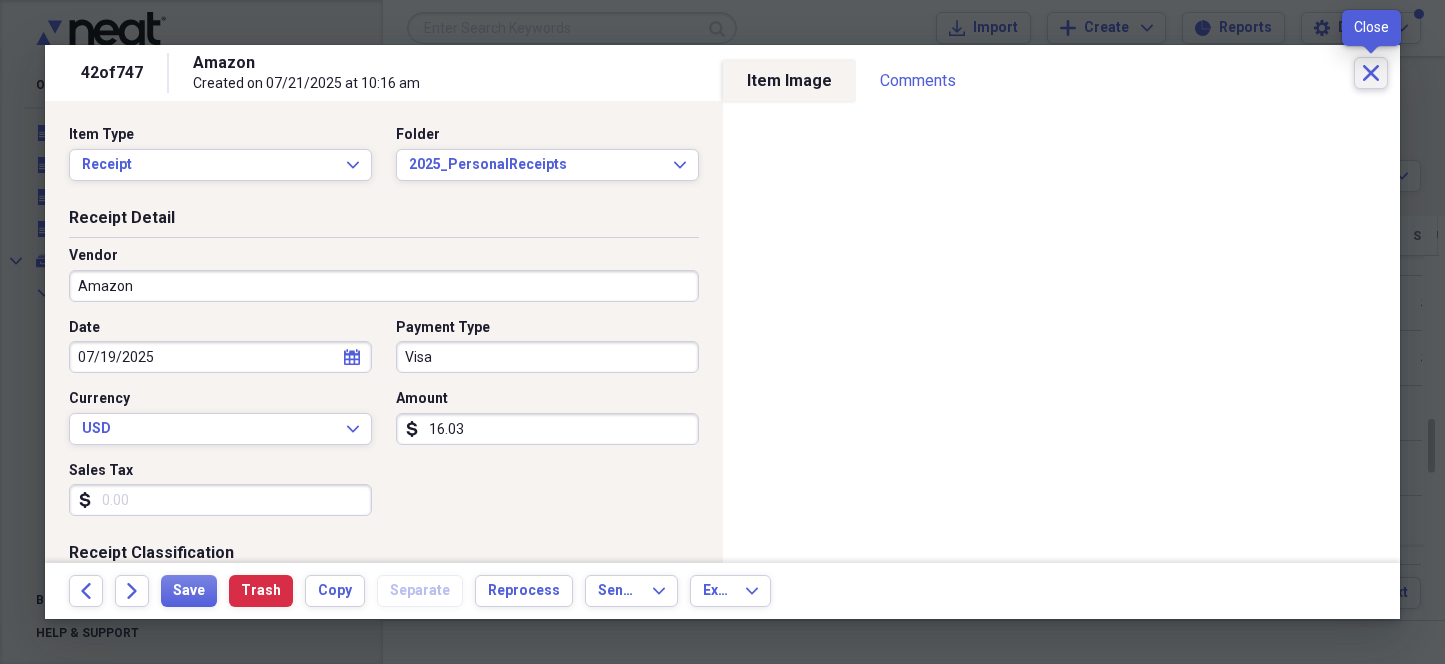 click 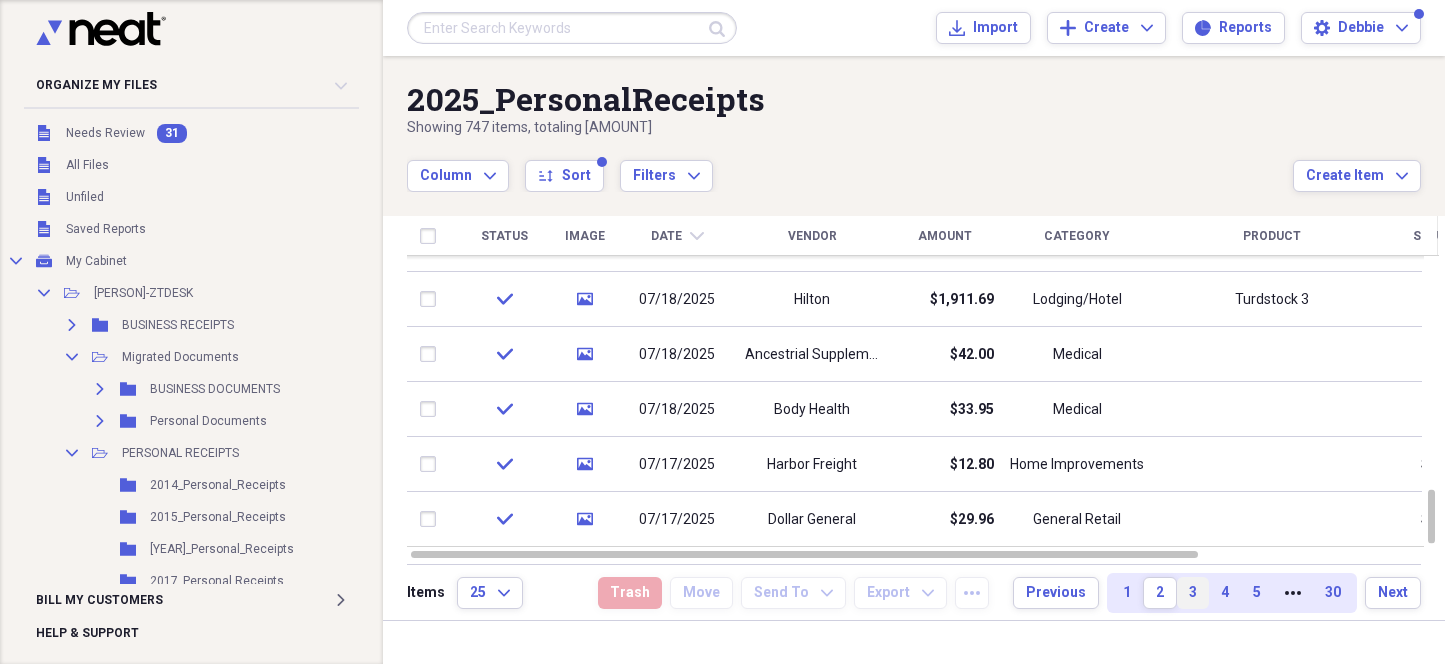 click on "3" at bounding box center [1193, 593] 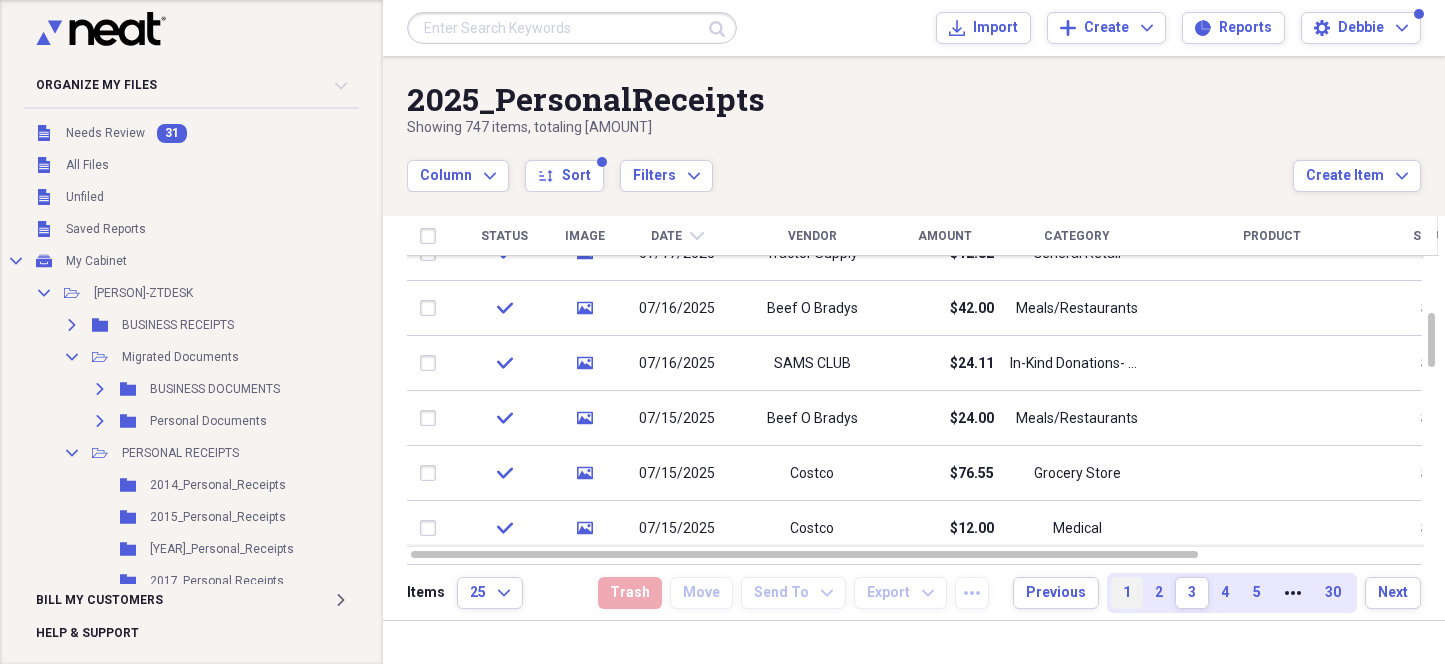 click on "1" at bounding box center (1127, 593) 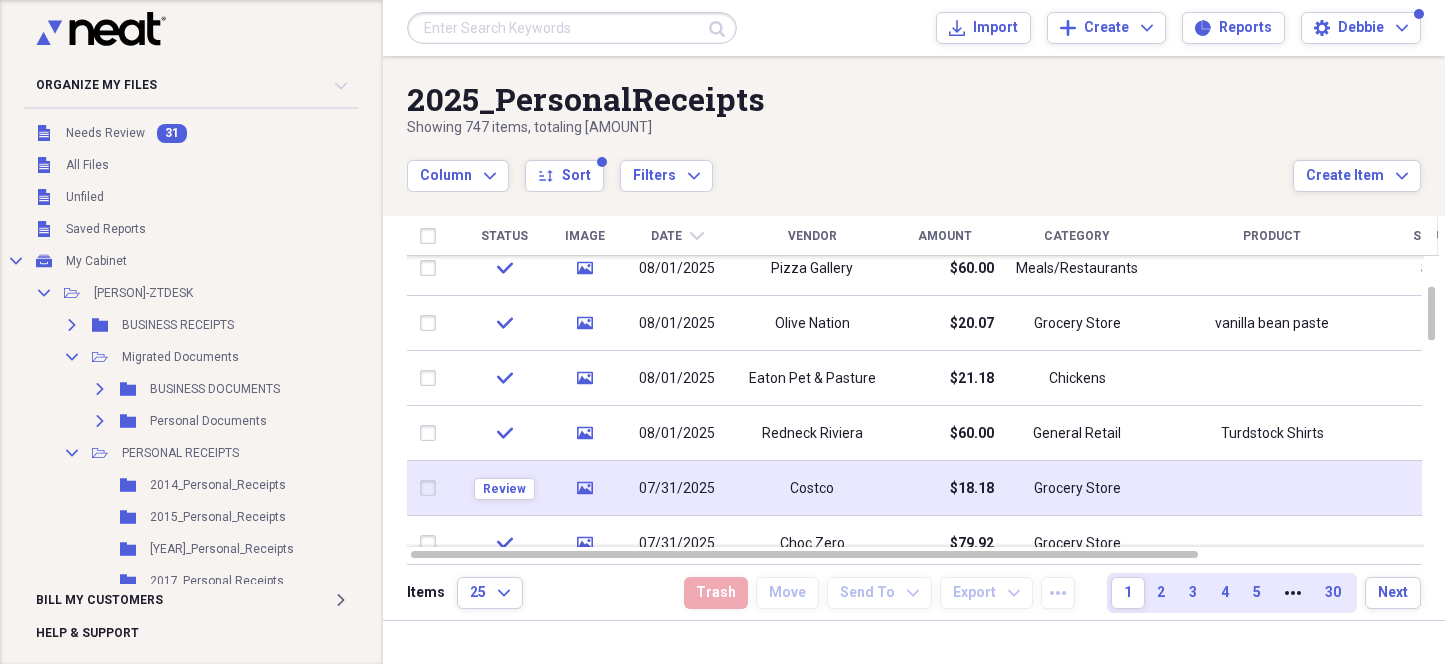 click on "Costco" at bounding box center [812, 489] 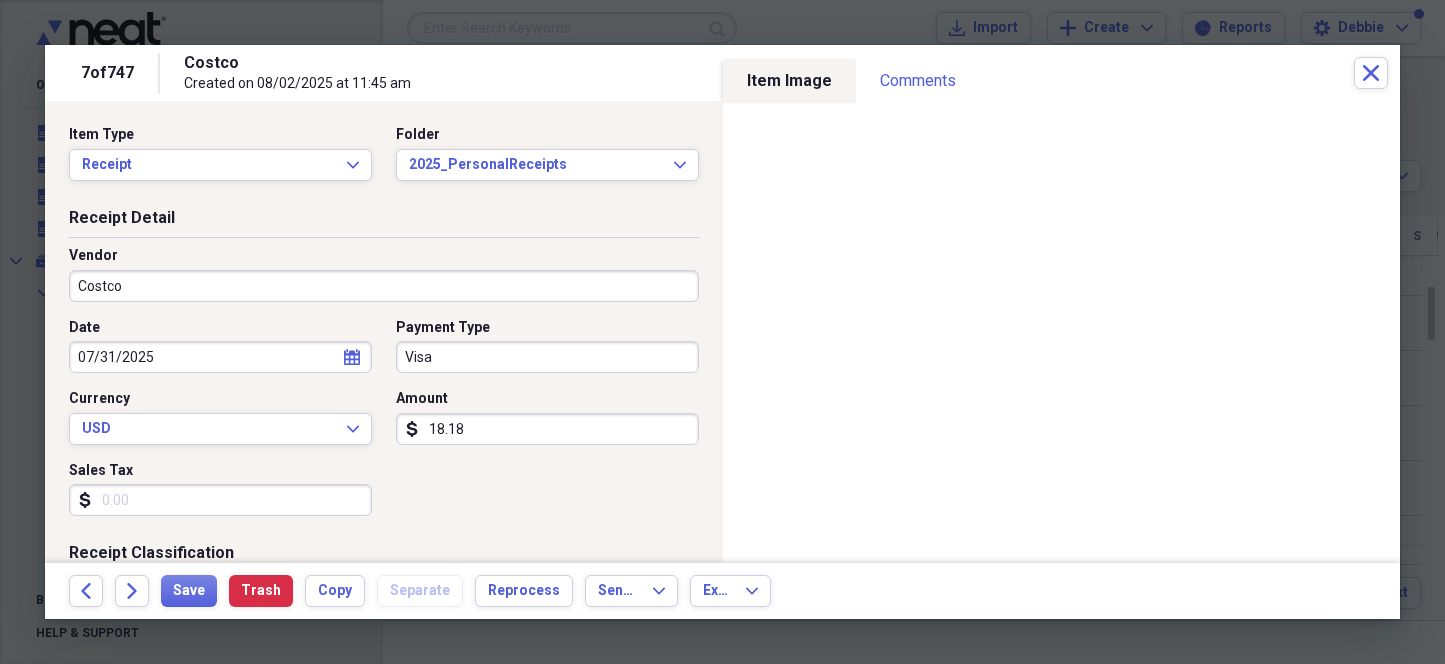 click on "Costco" at bounding box center [384, 286] 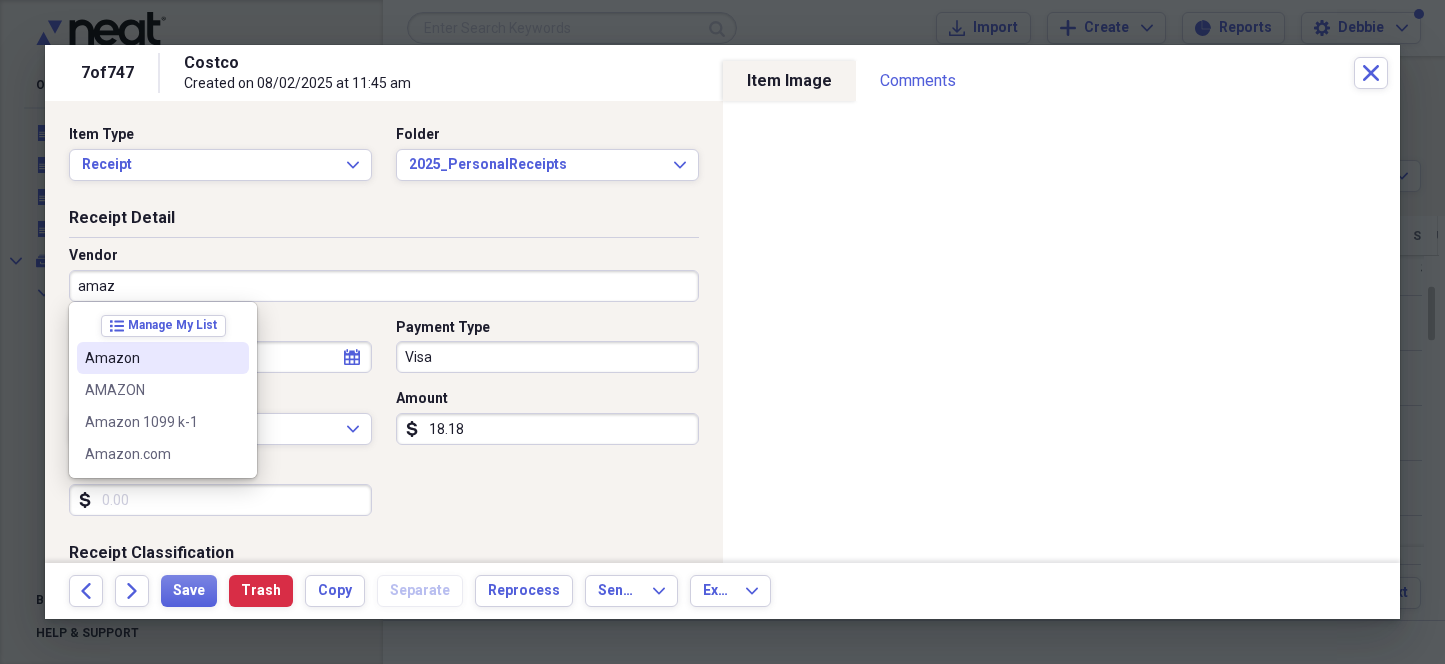 click on "Amazon" at bounding box center (151, 358) 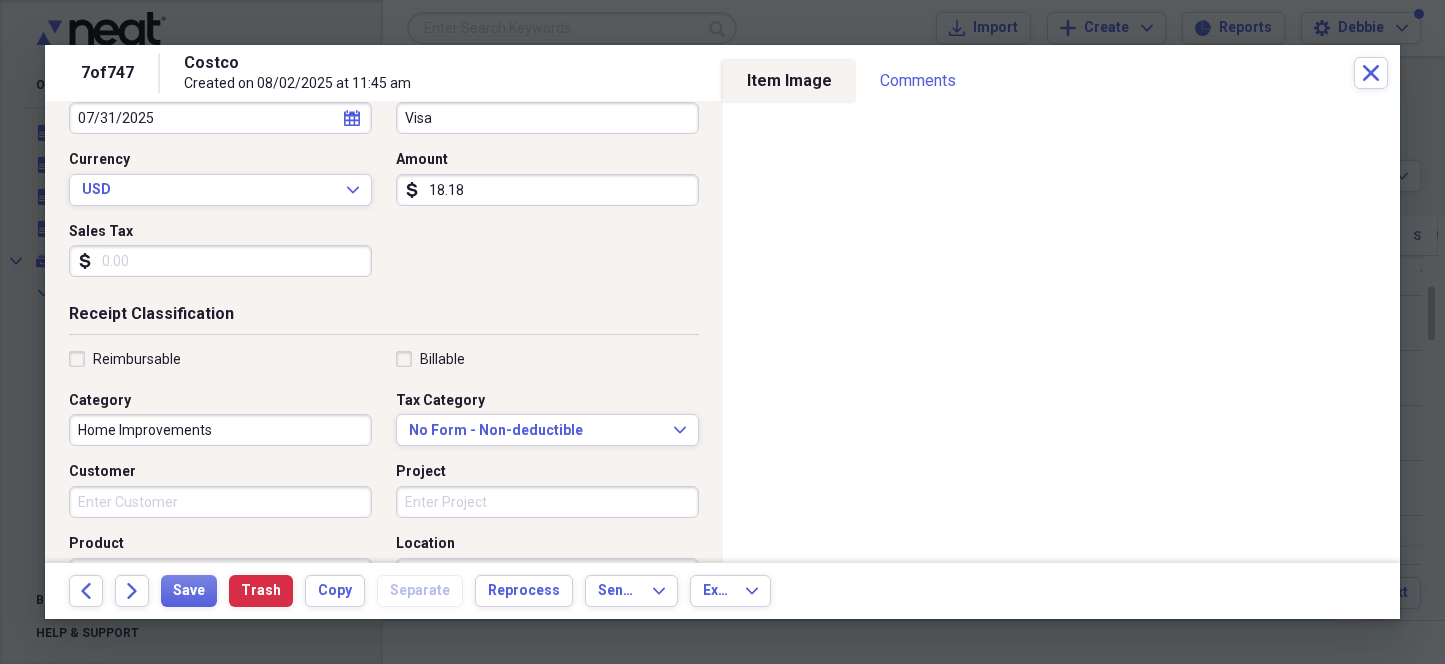 scroll, scrollTop: 249, scrollLeft: 0, axis: vertical 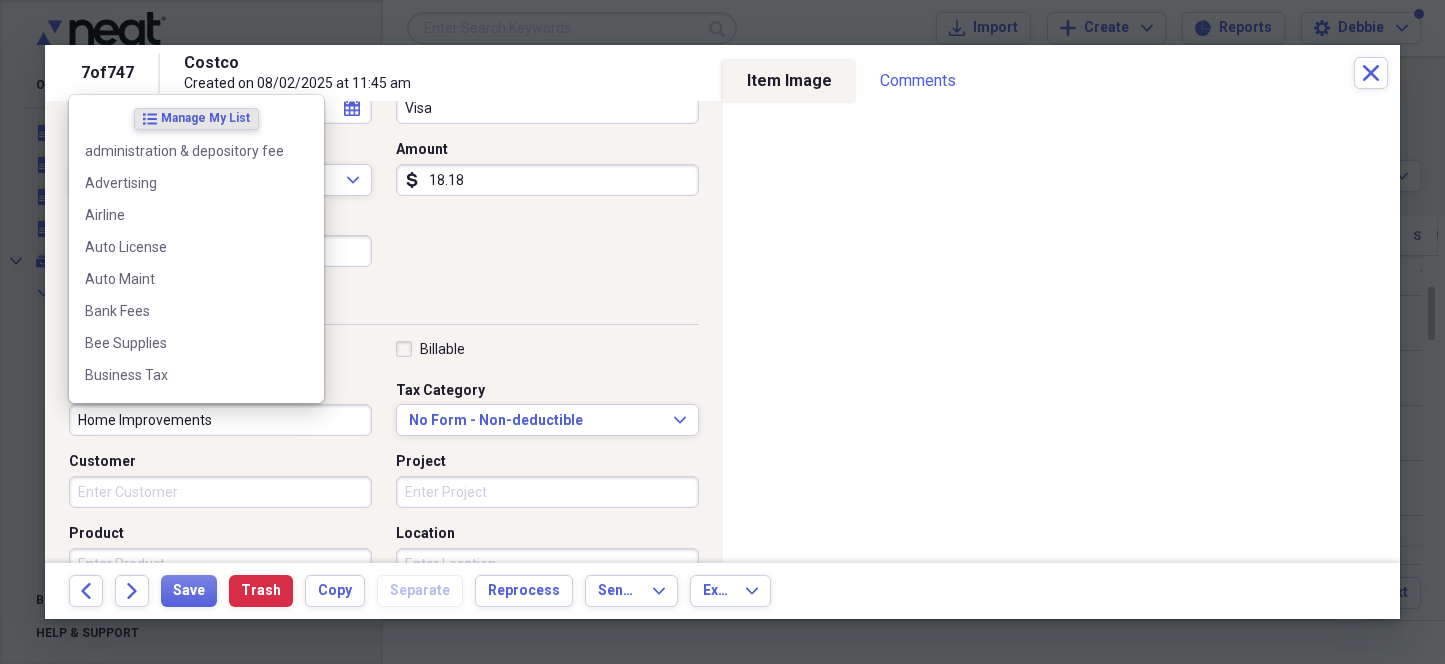 click on "Home Improvements" at bounding box center (220, 420) 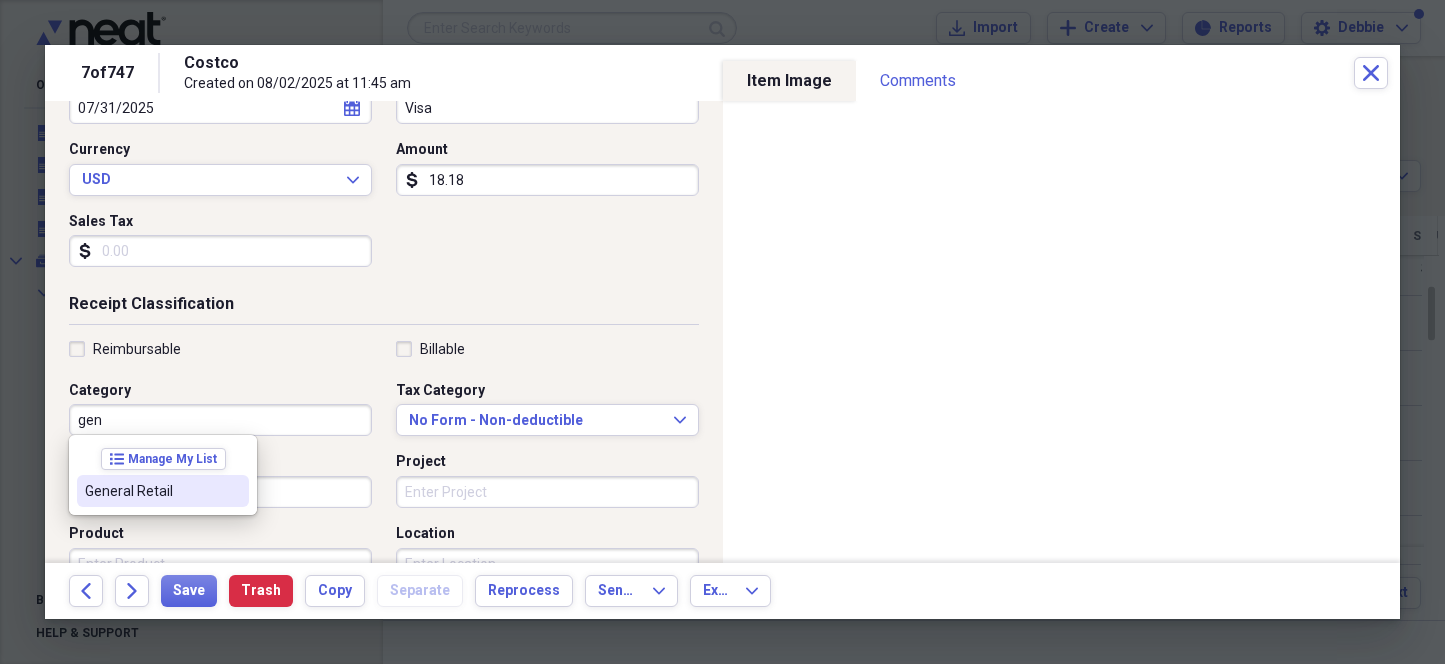 click on "General Retail" at bounding box center (151, 491) 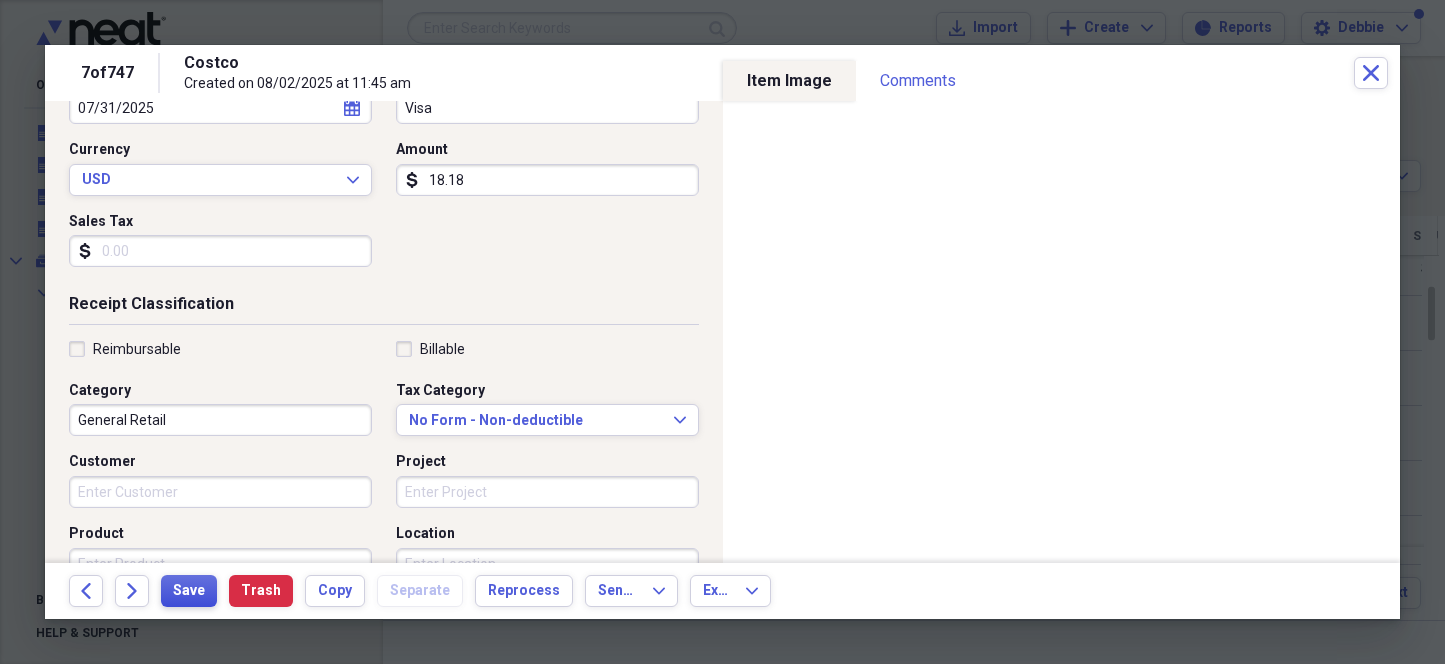 click on "Save" at bounding box center [189, 591] 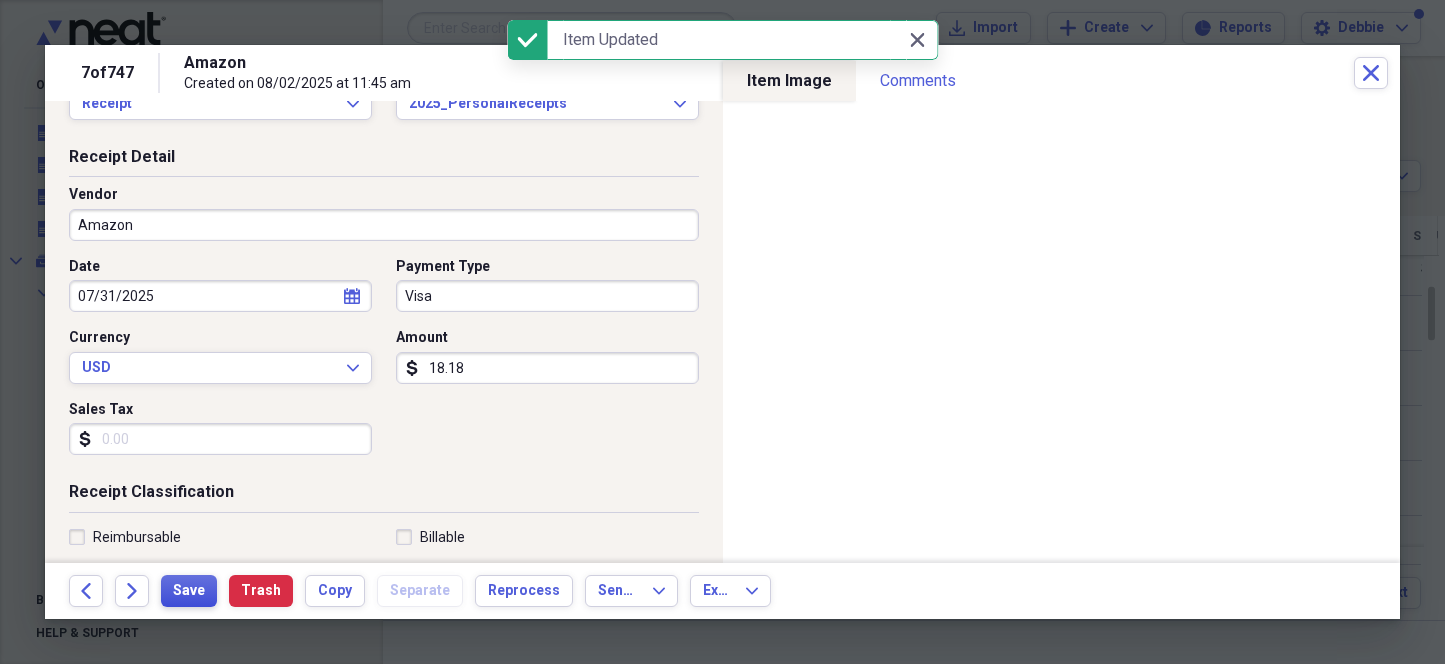 scroll, scrollTop: 0, scrollLeft: 0, axis: both 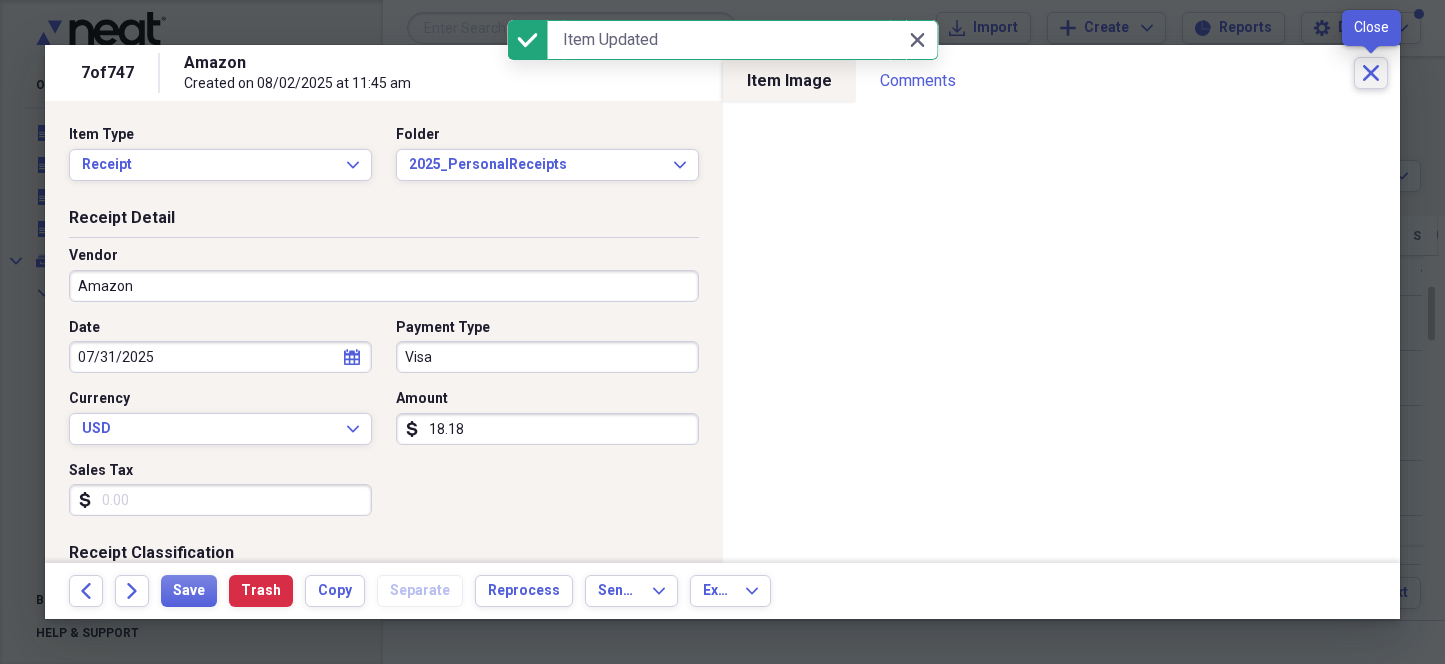 click 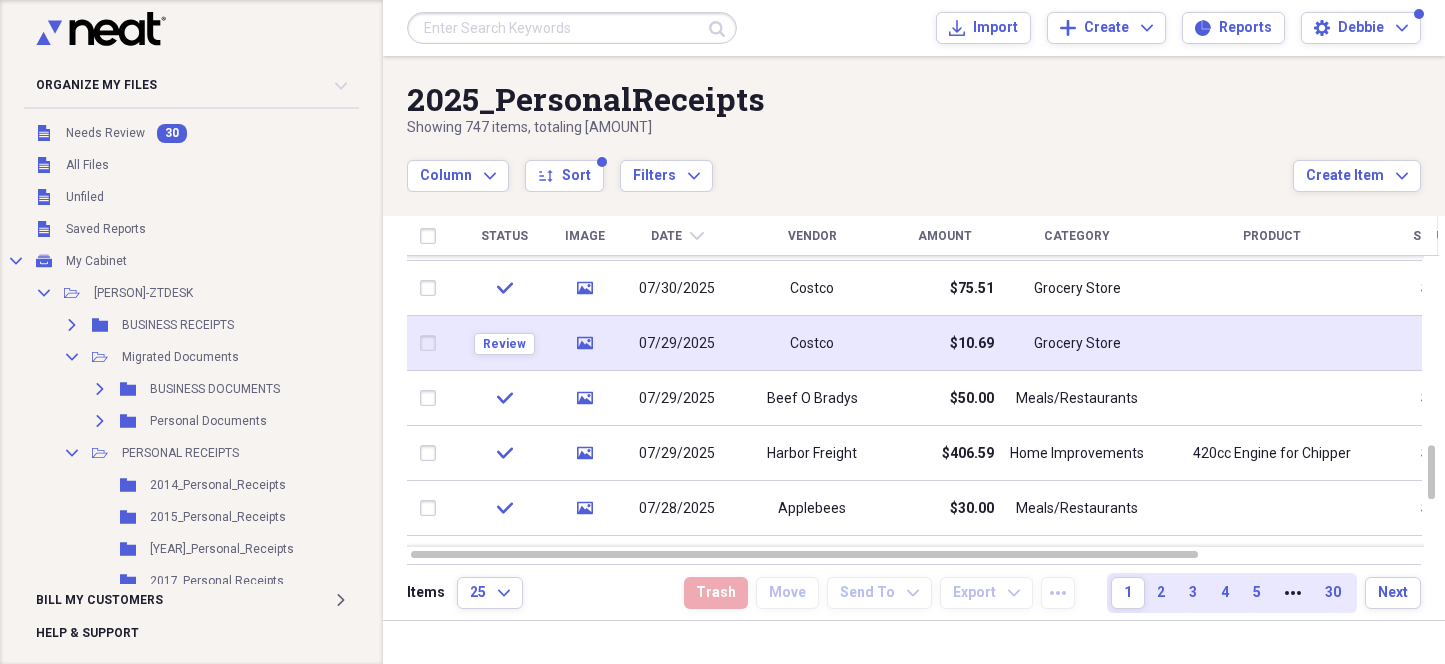 click on "Costco" at bounding box center (812, 343) 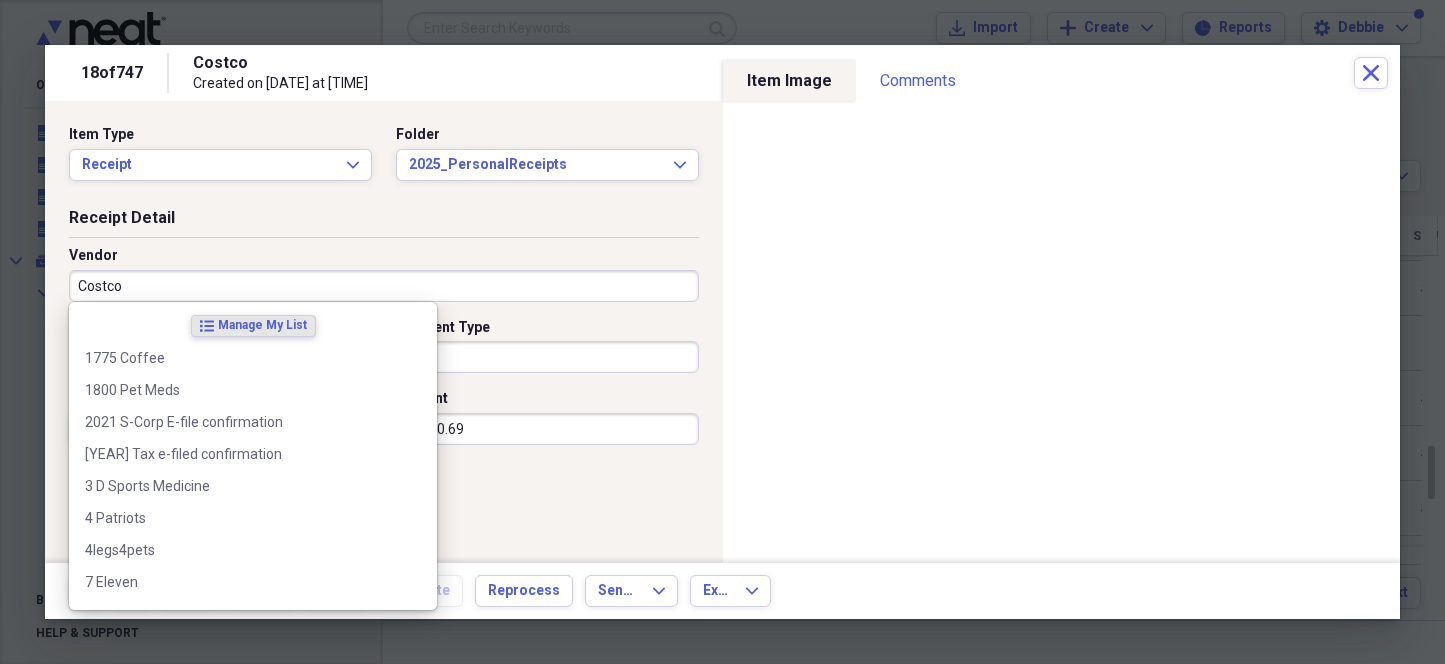 click on "Costco" at bounding box center [384, 286] 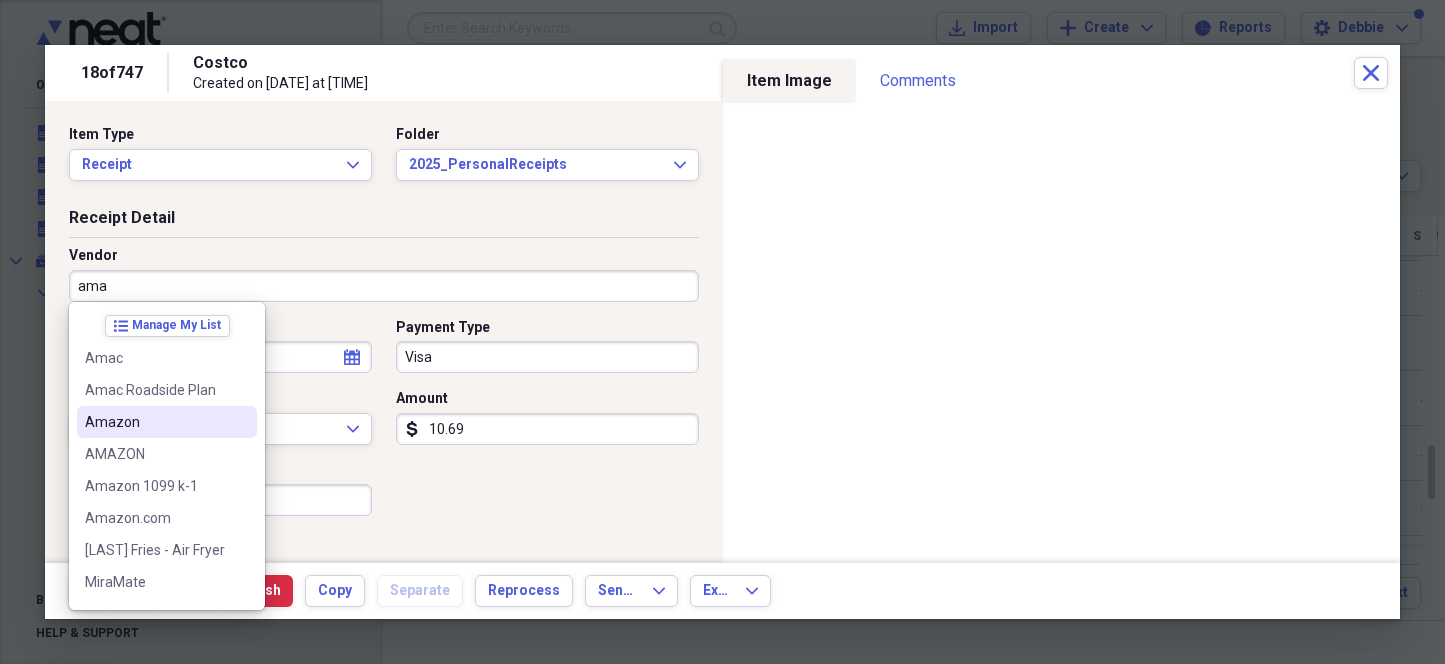 click on "Amazon" at bounding box center (155, 422) 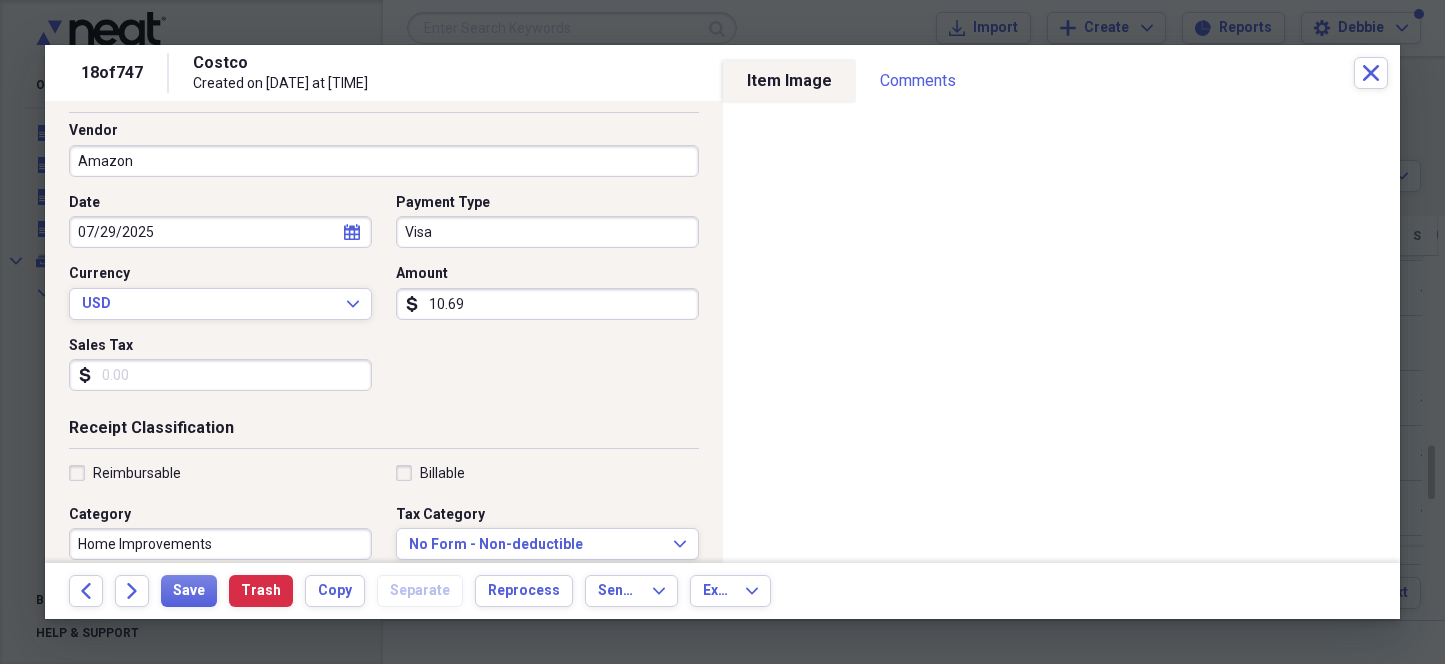 scroll, scrollTop: 249, scrollLeft: 0, axis: vertical 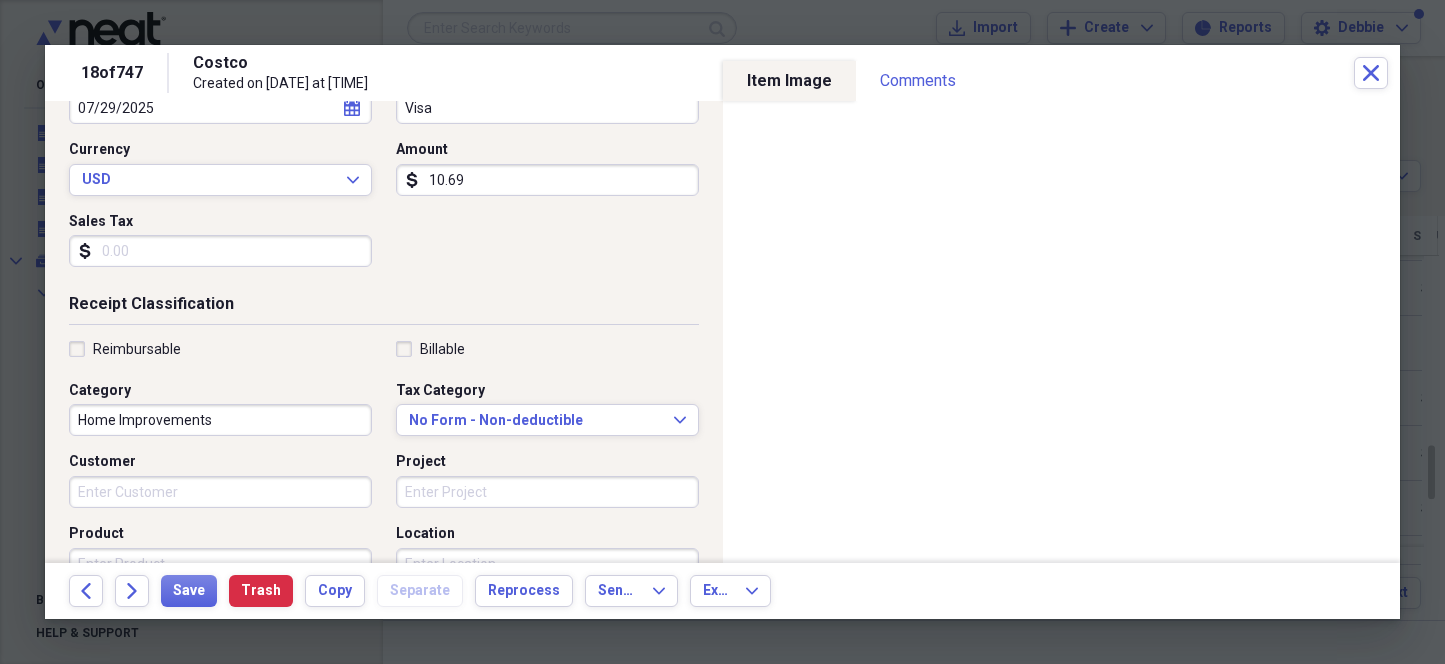 click on "Home Improvements" at bounding box center [220, 420] 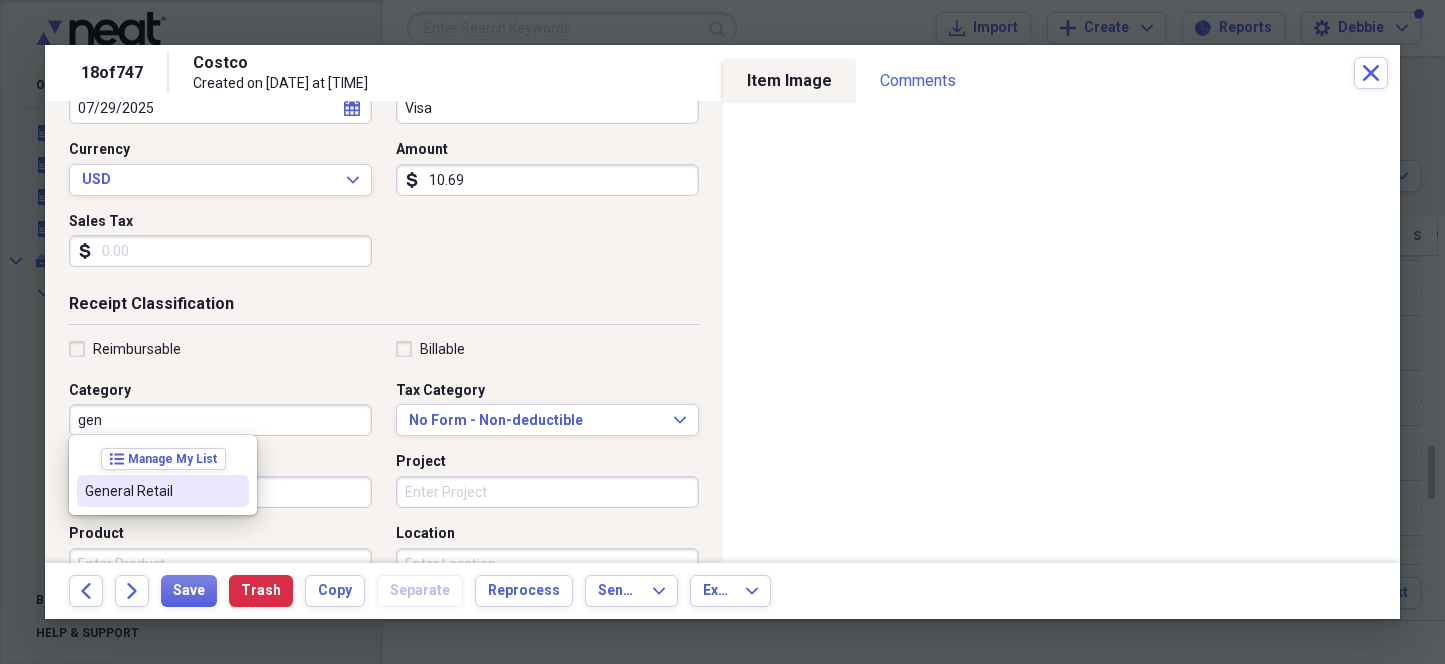 click on "General Retail" at bounding box center [151, 491] 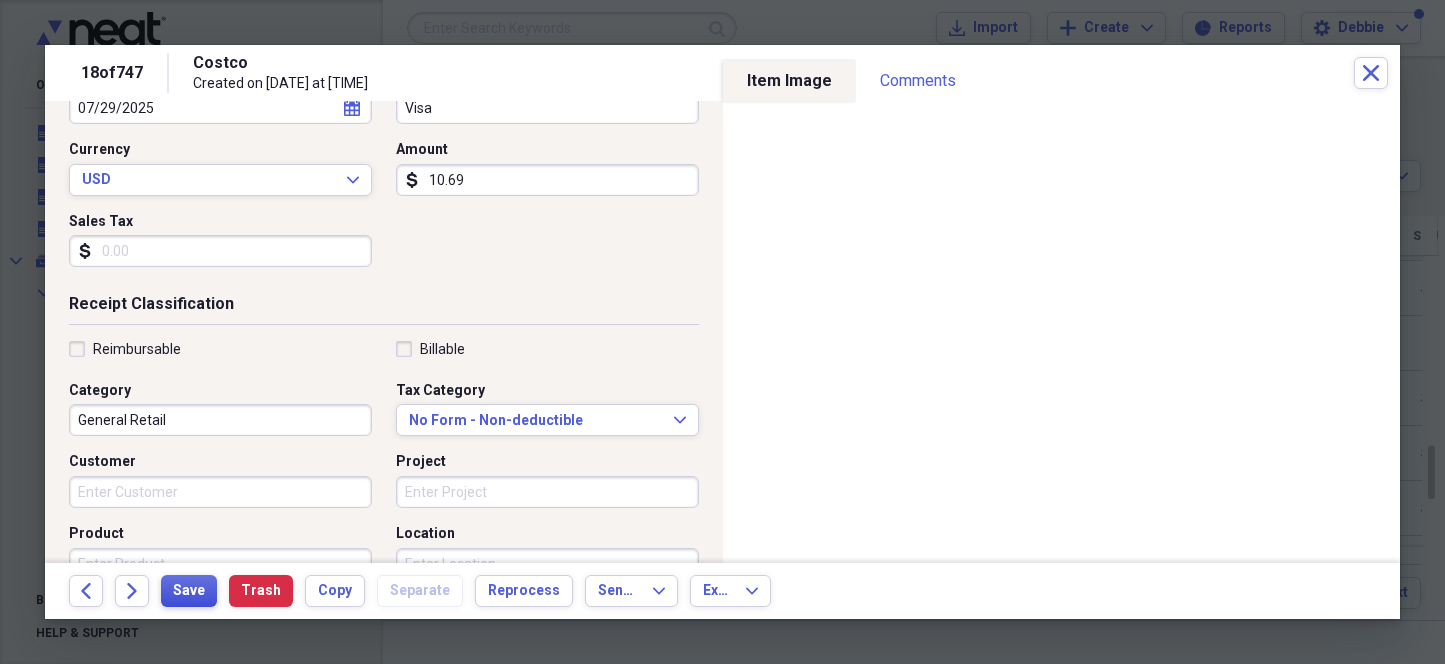click on "Save" at bounding box center (189, 591) 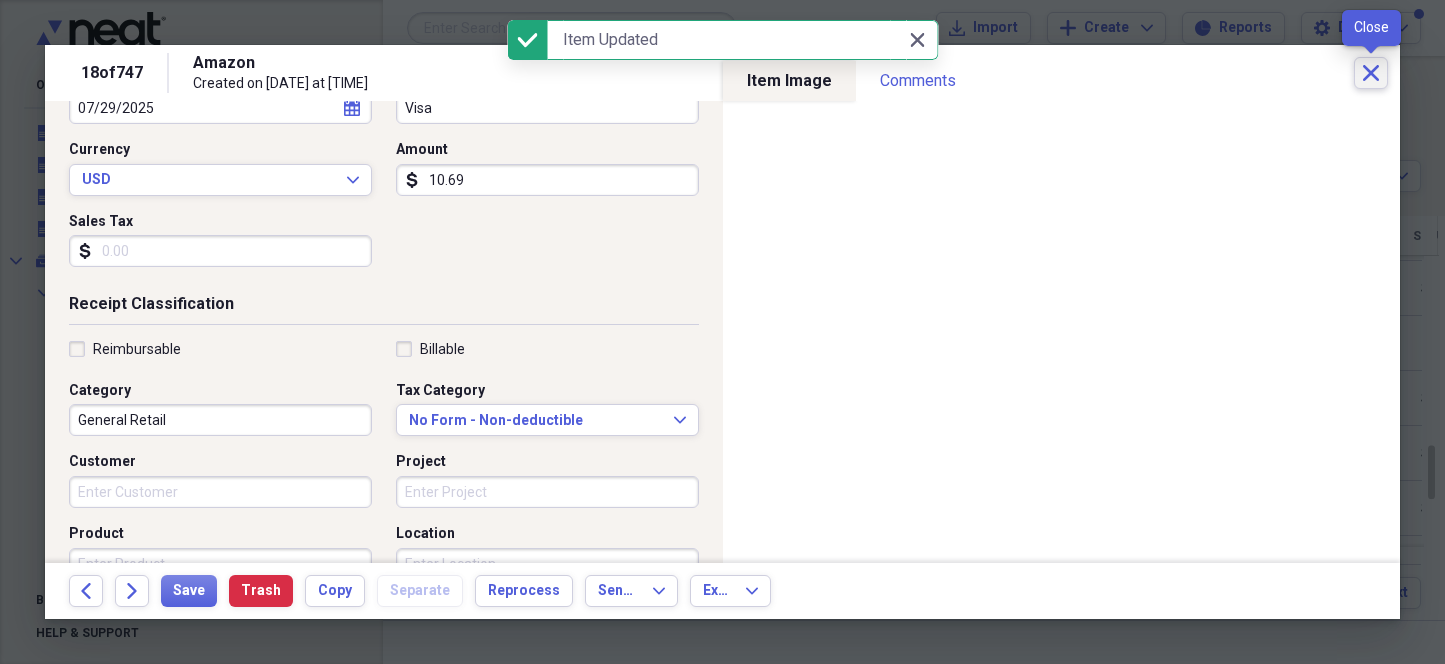 click on "Close" 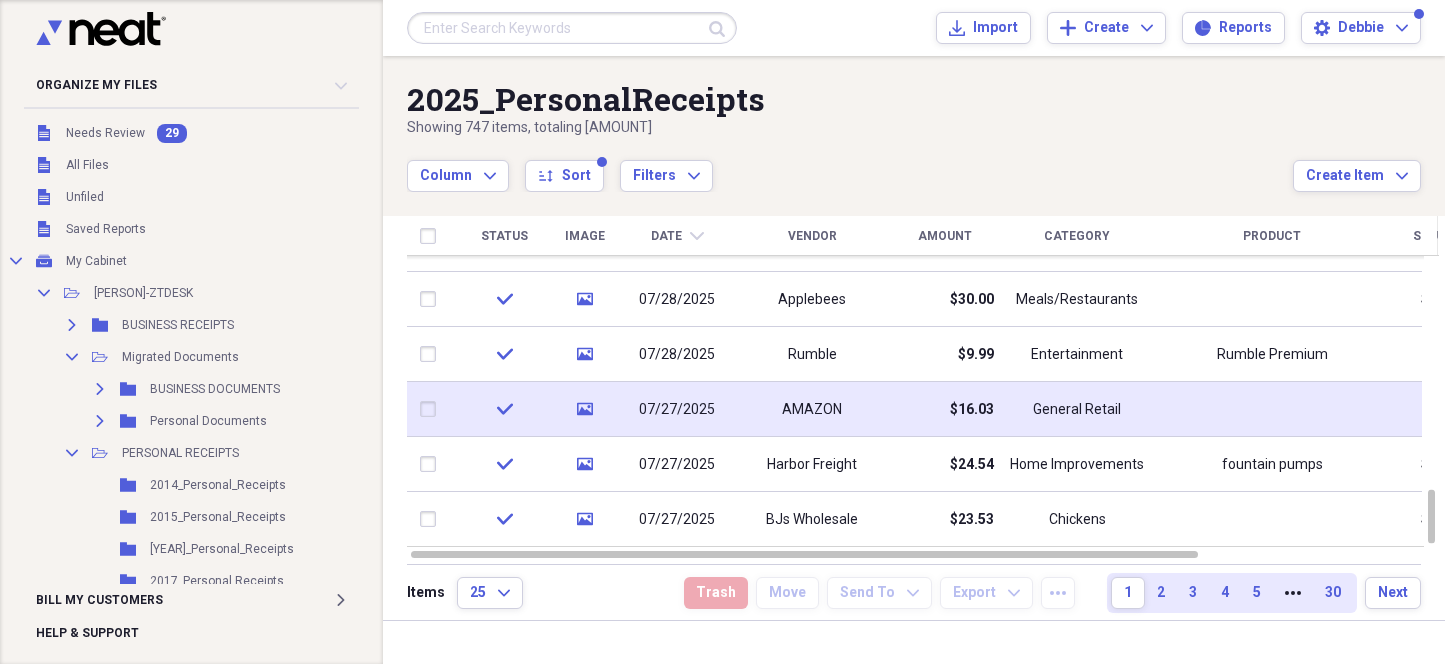 click on "AMAZON" at bounding box center [812, 410] 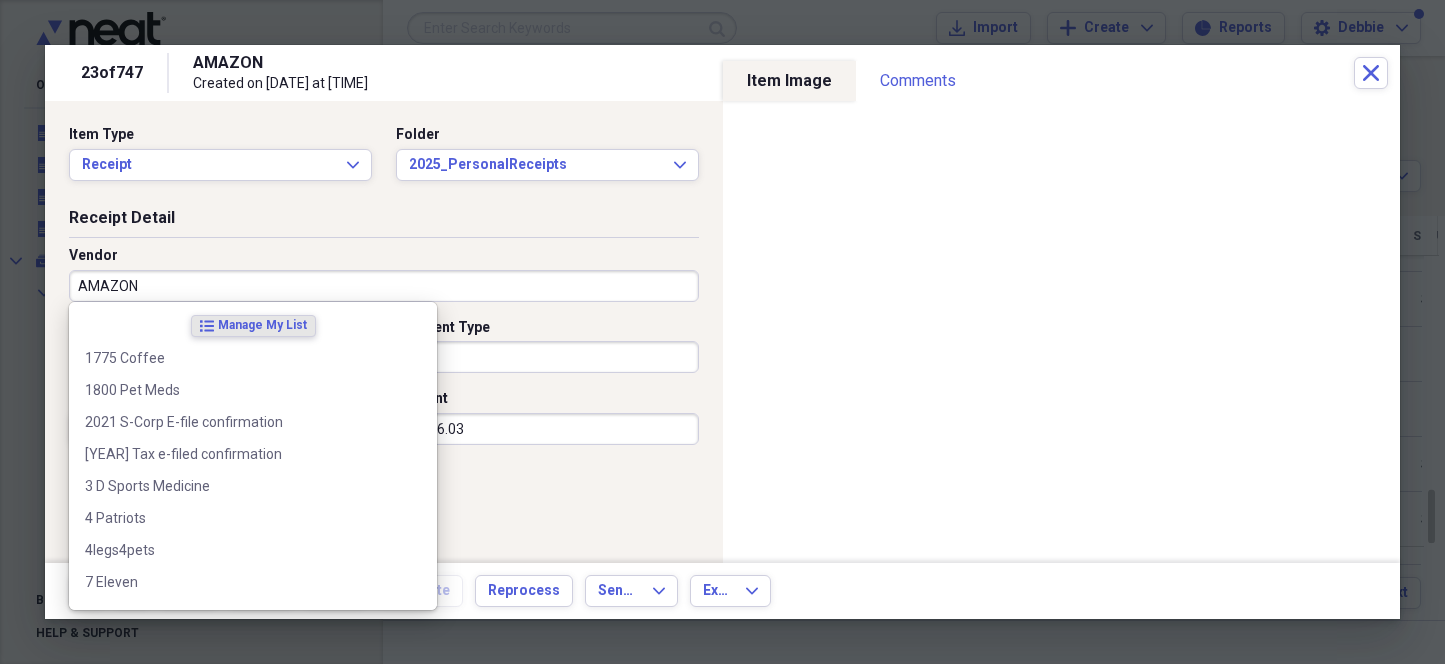 click on "AMAZON" at bounding box center (384, 286) 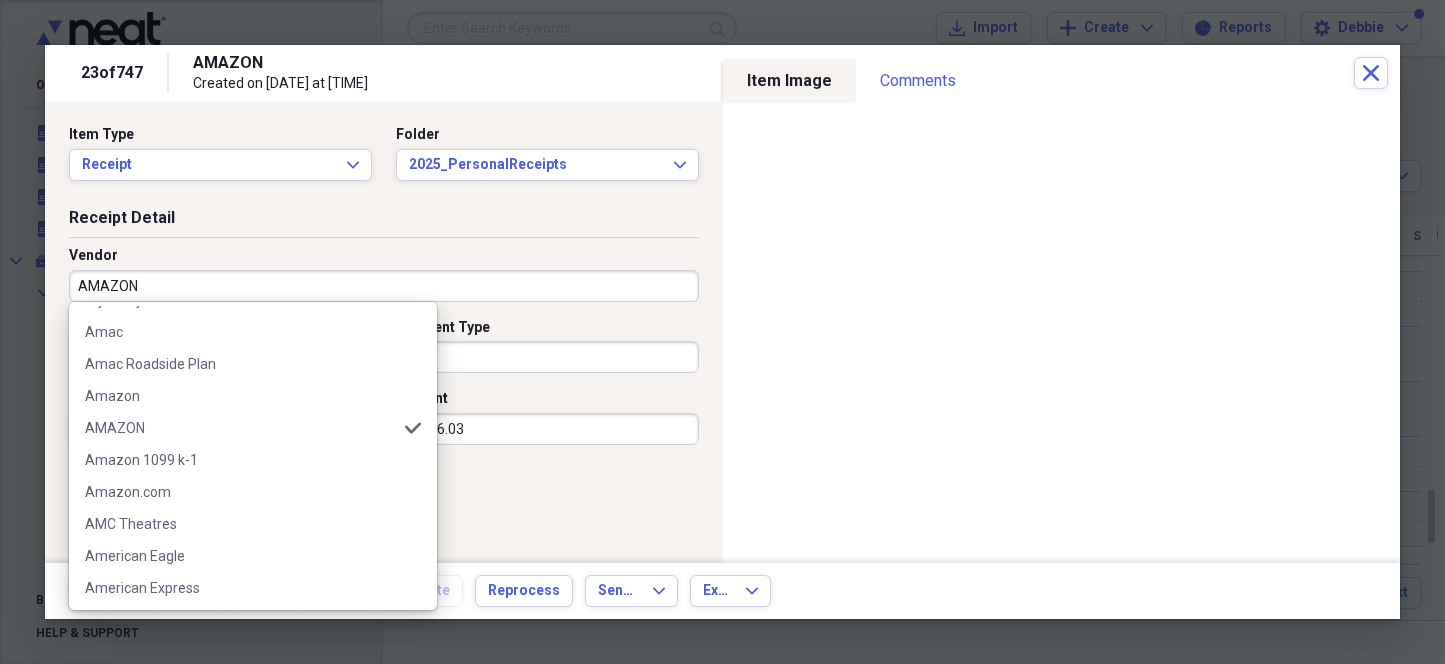 scroll, scrollTop: 1500, scrollLeft: 0, axis: vertical 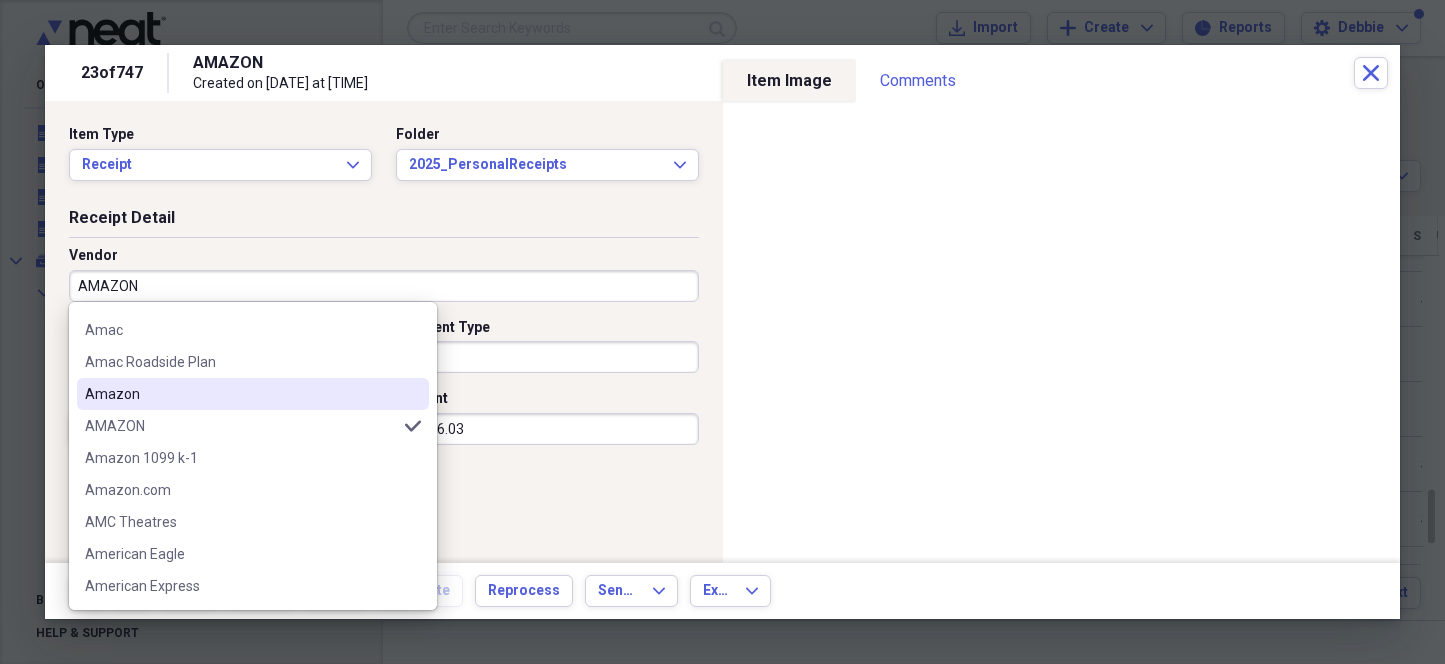 click on "Amazon" at bounding box center (241, 394) 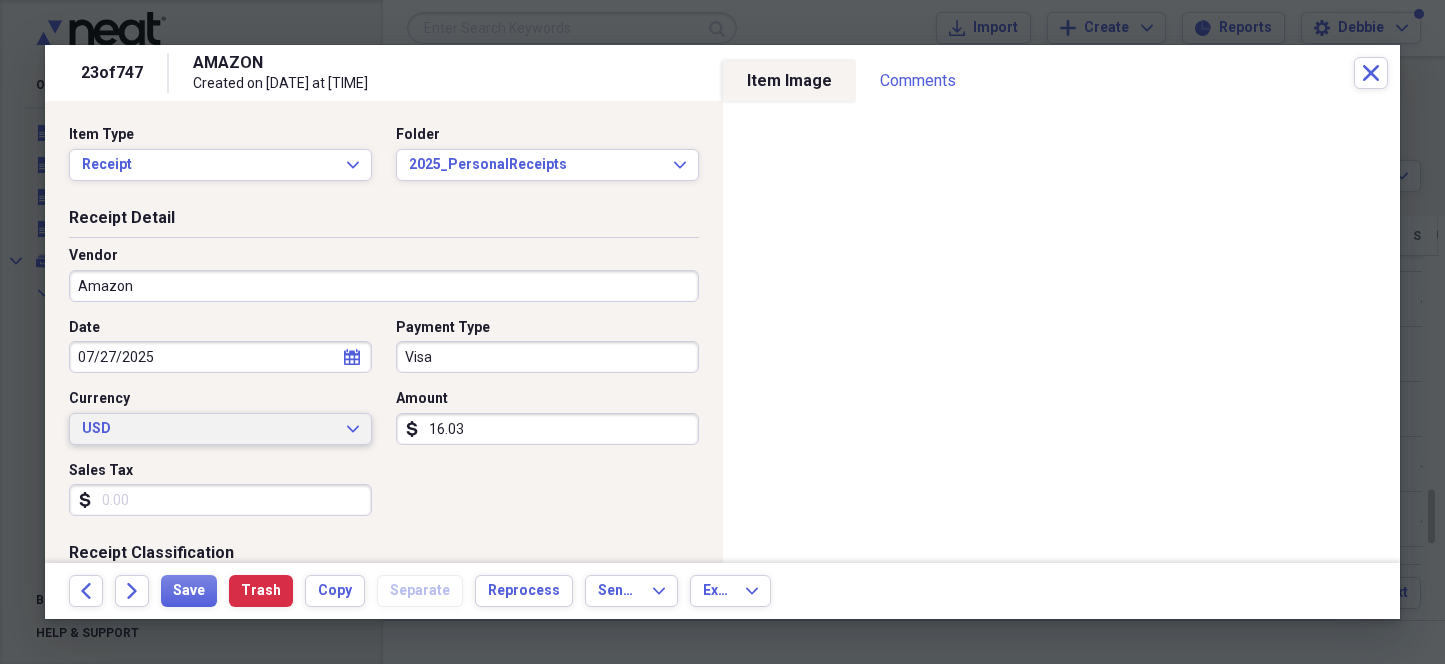 type on "Home Improvements" 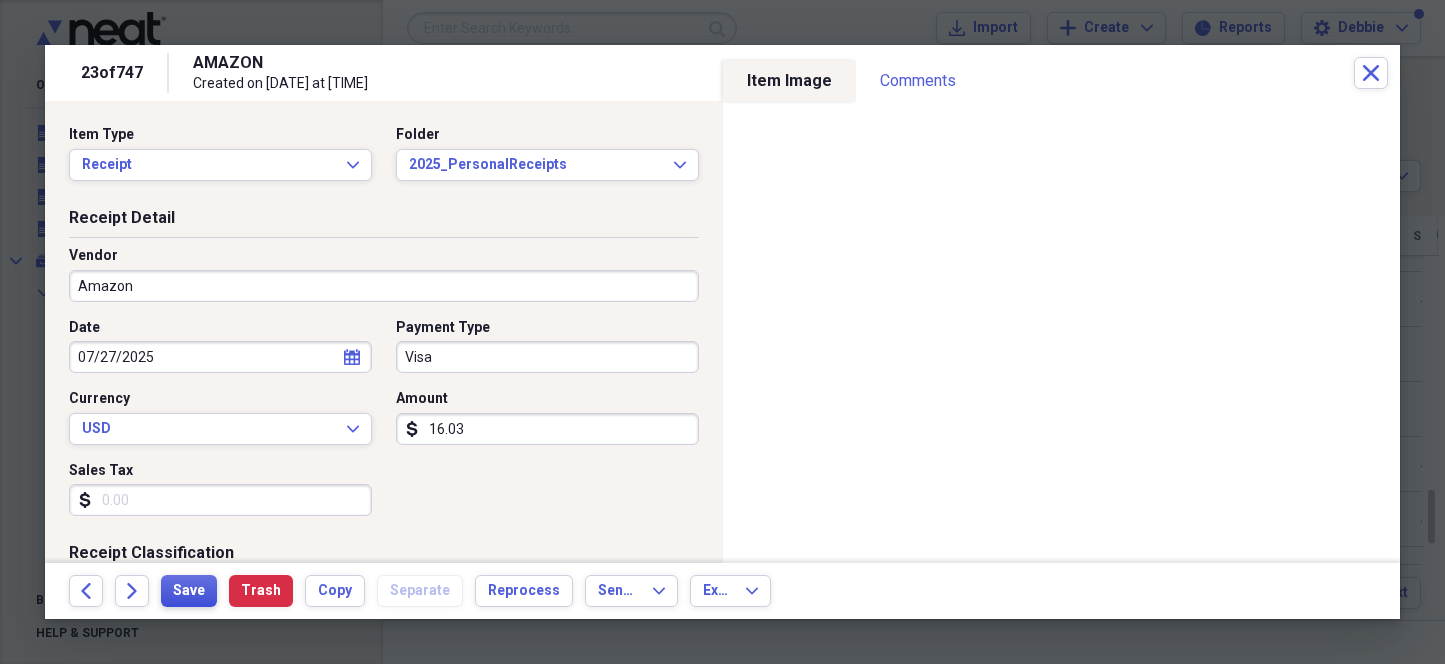 click on "Save" at bounding box center [189, 591] 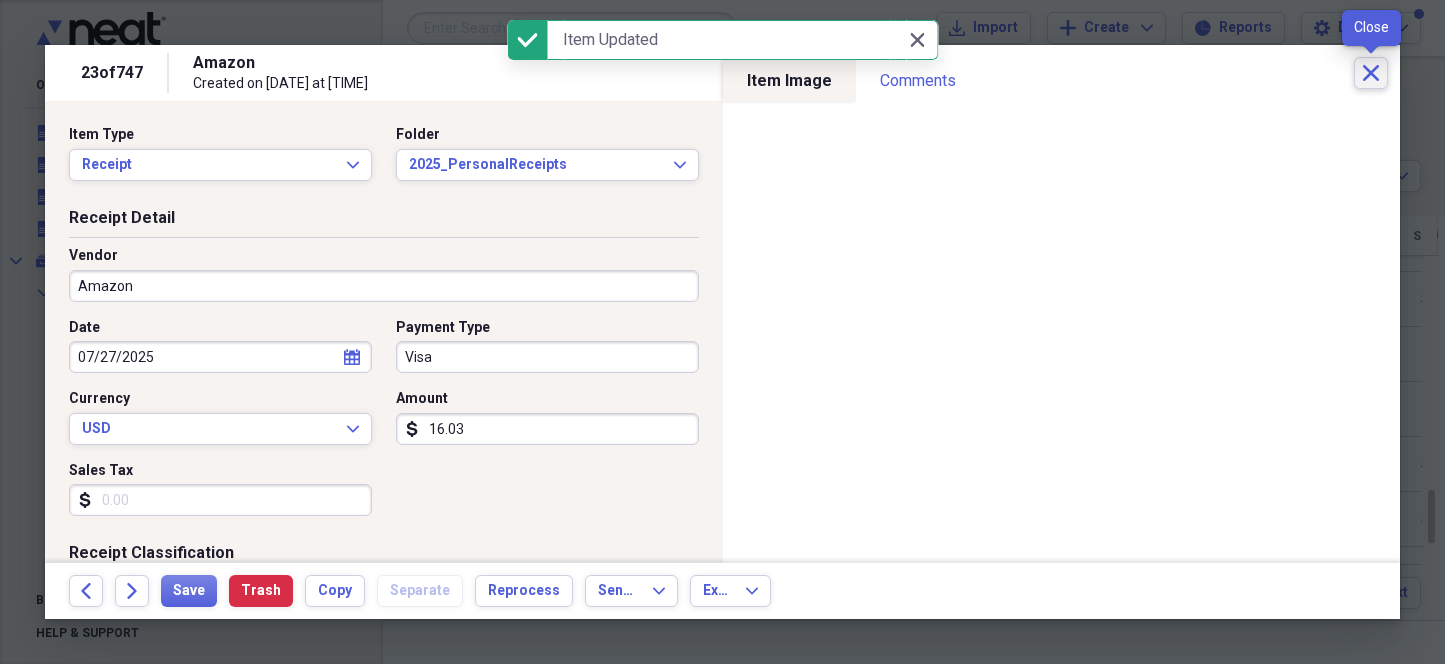 click on "Close" at bounding box center [1371, 73] 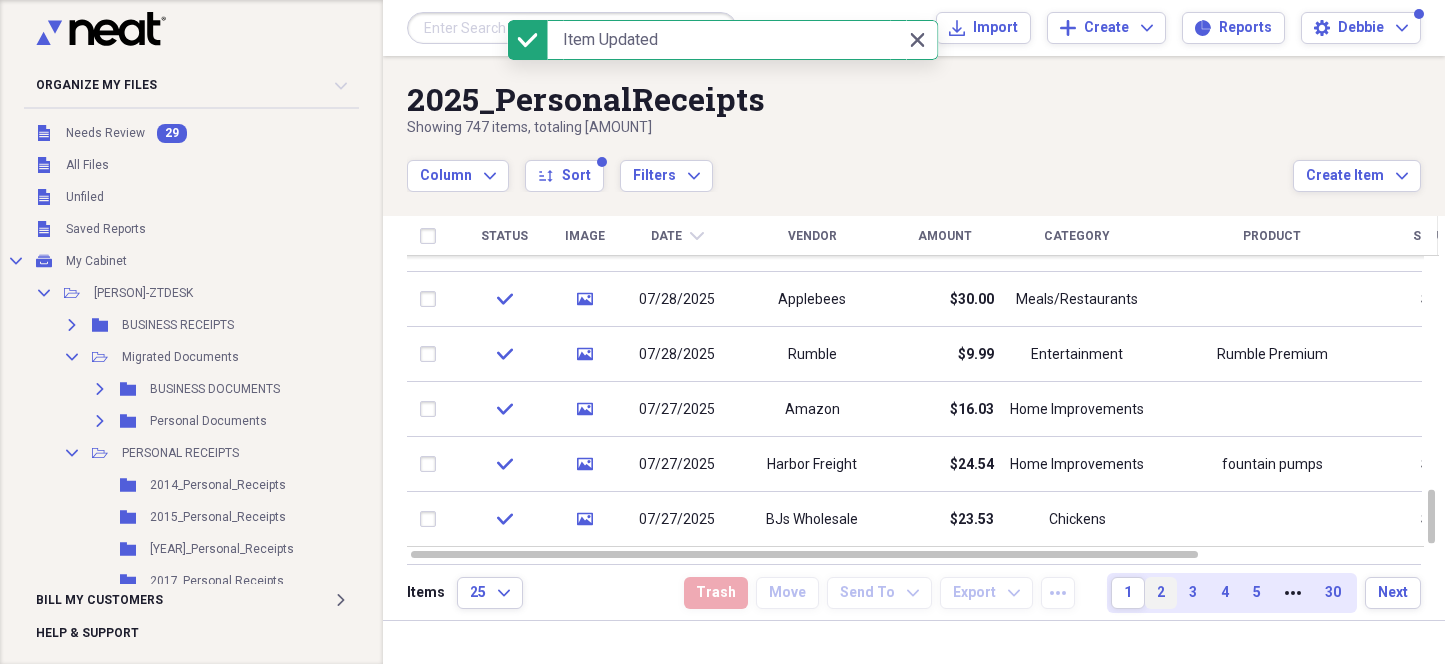 click on "2" at bounding box center [1161, 593] 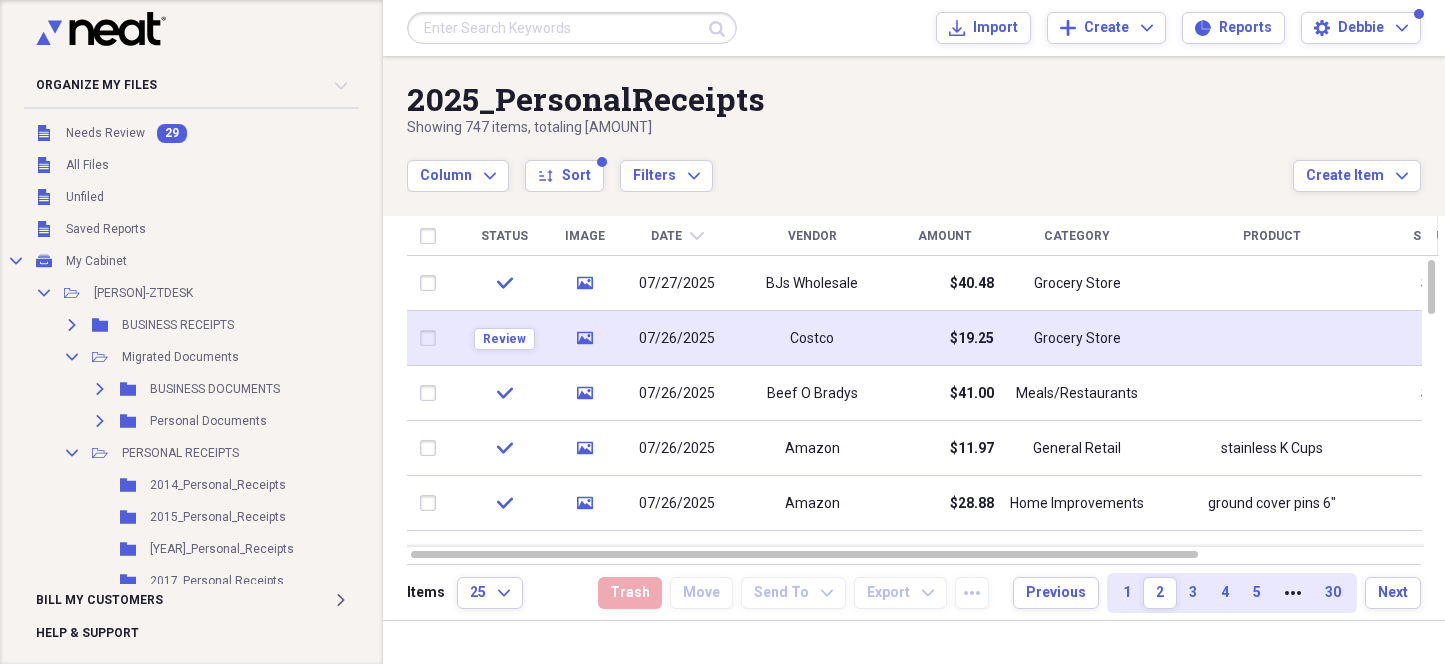 click on "Costco" at bounding box center [812, 338] 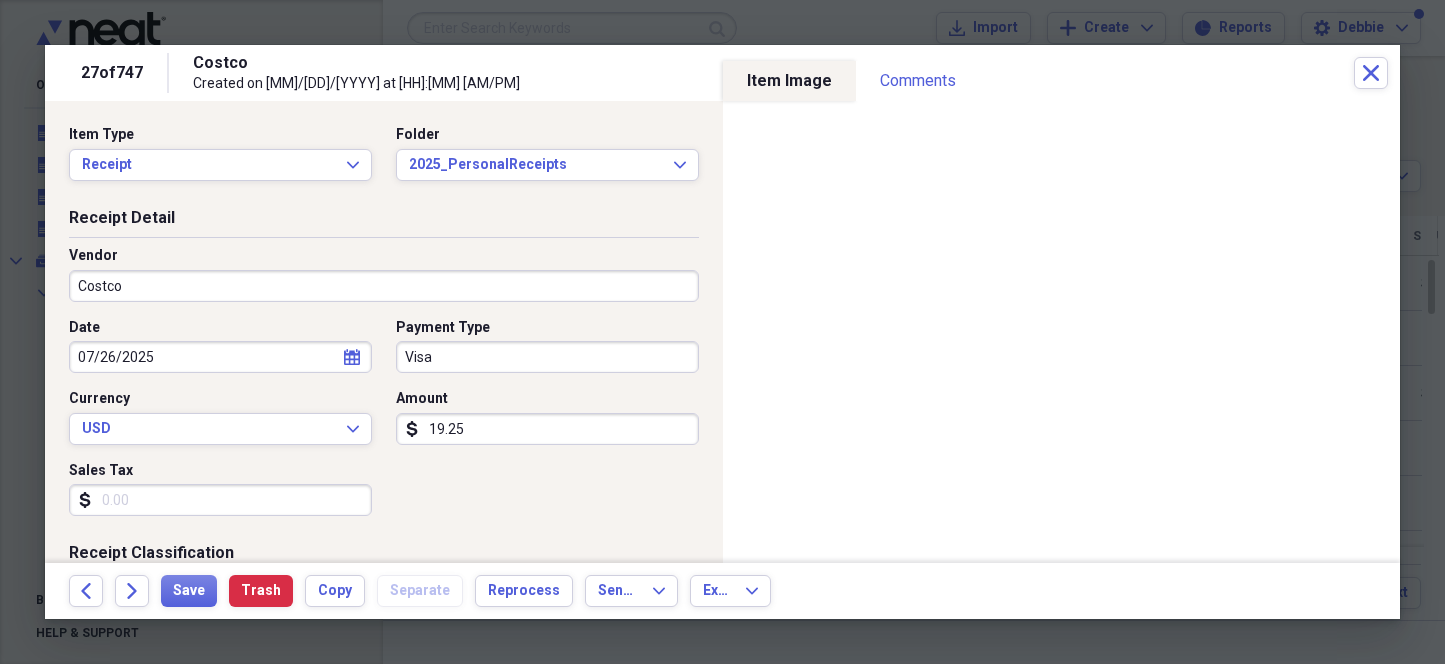 click on "Costco" at bounding box center [384, 286] 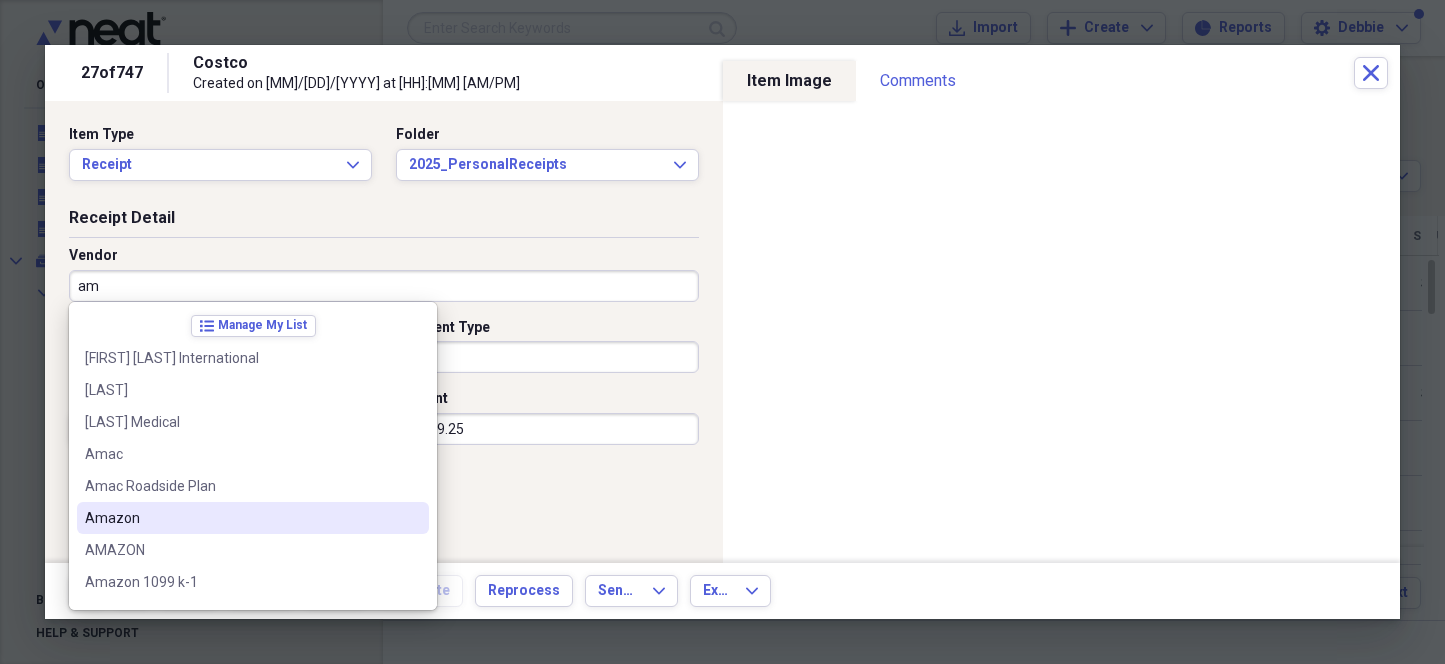 click on "Amazon" at bounding box center (241, 518) 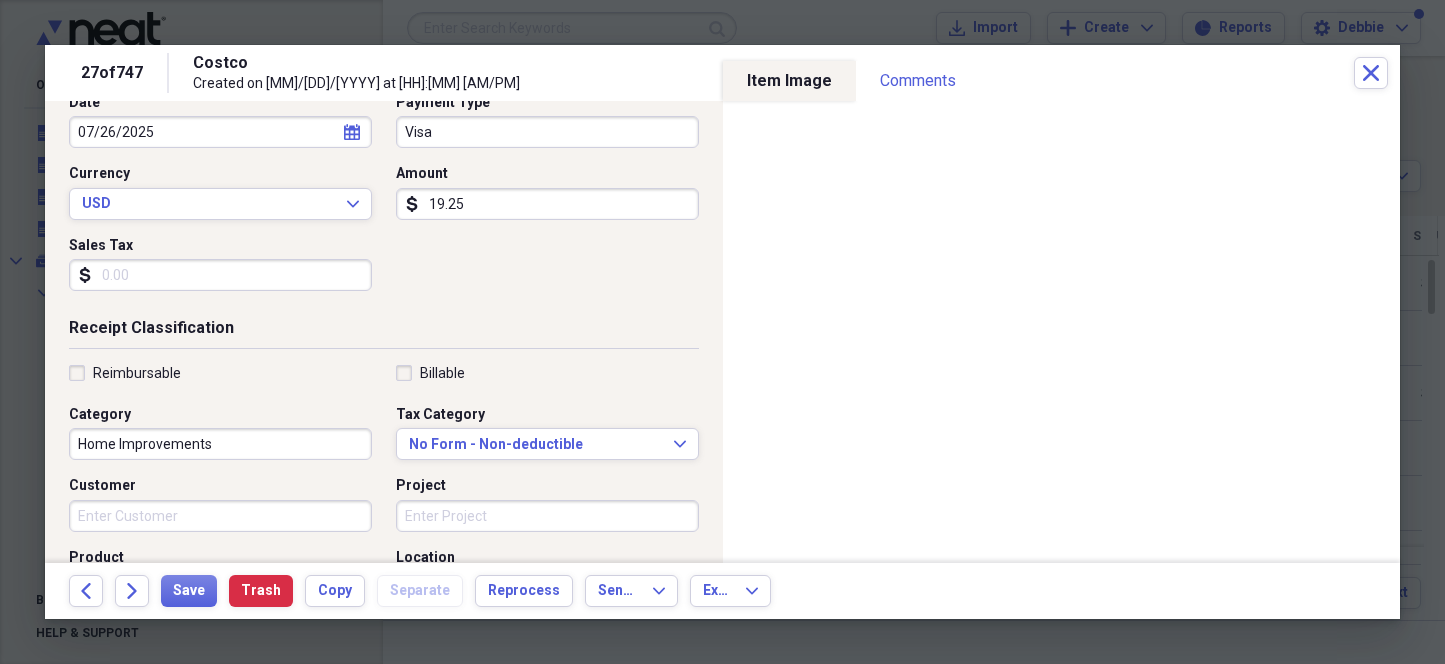 scroll, scrollTop: 249, scrollLeft: 0, axis: vertical 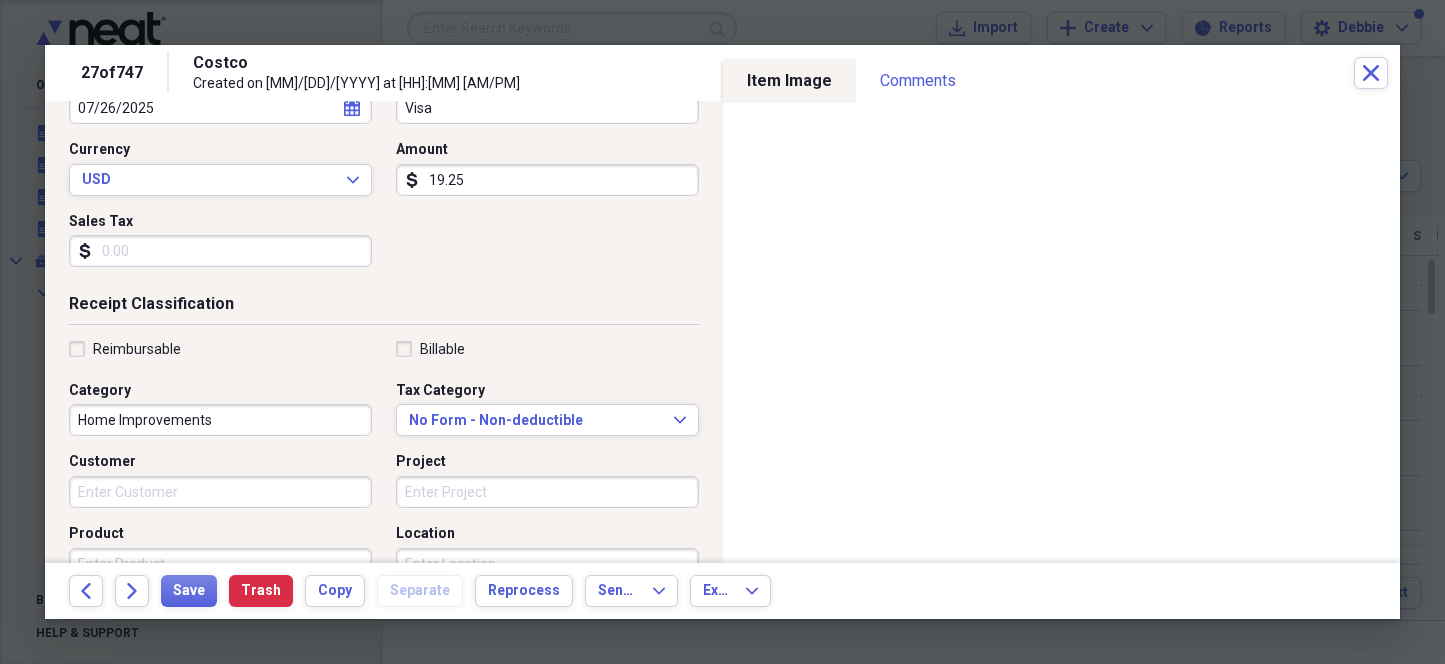 click on "Home Improvements" at bounding box center [220, 420] 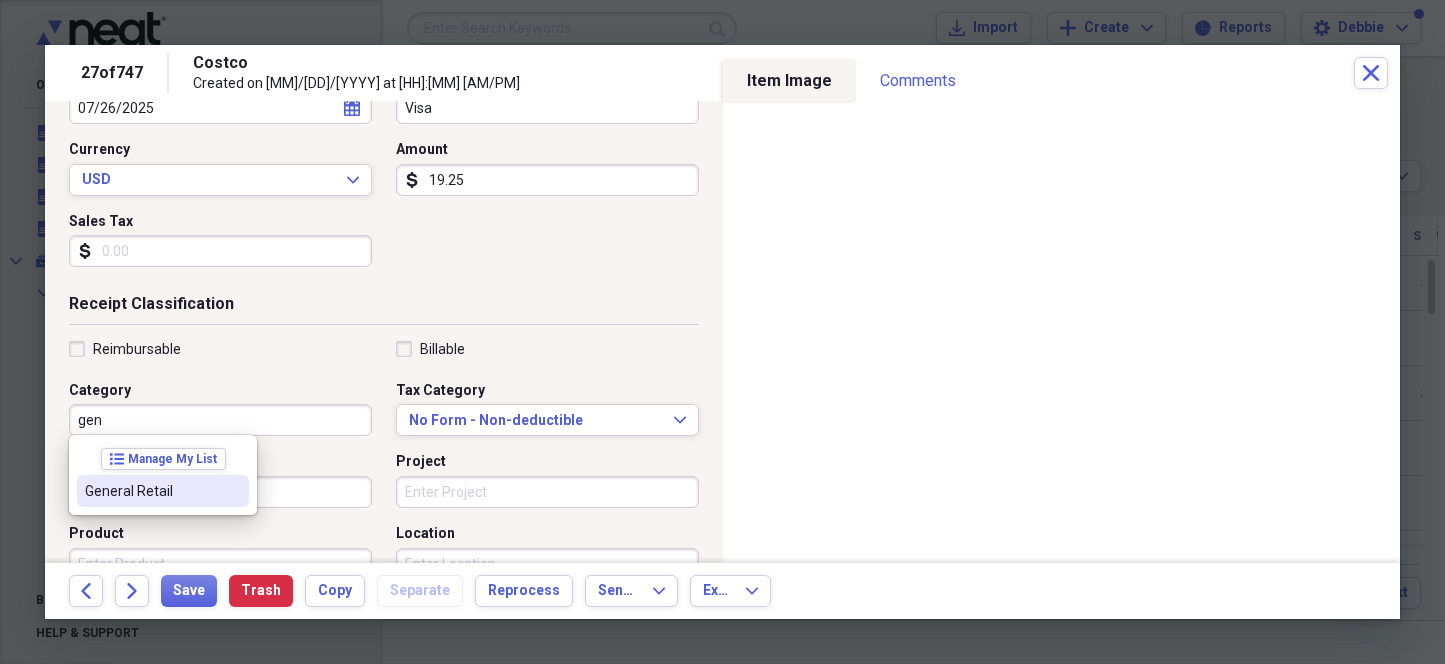 click on "General Retail" at bounding box center [151, 491] 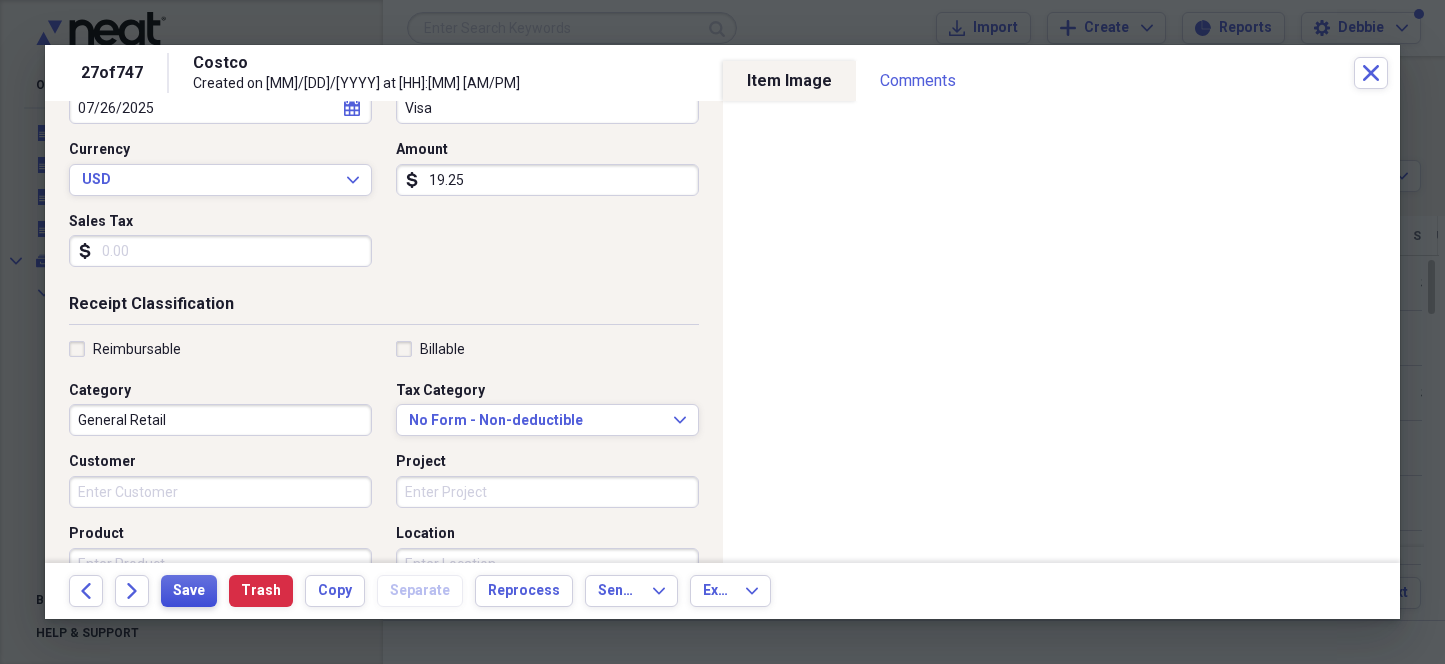 click on "Save" at bounding box center [189, 591] 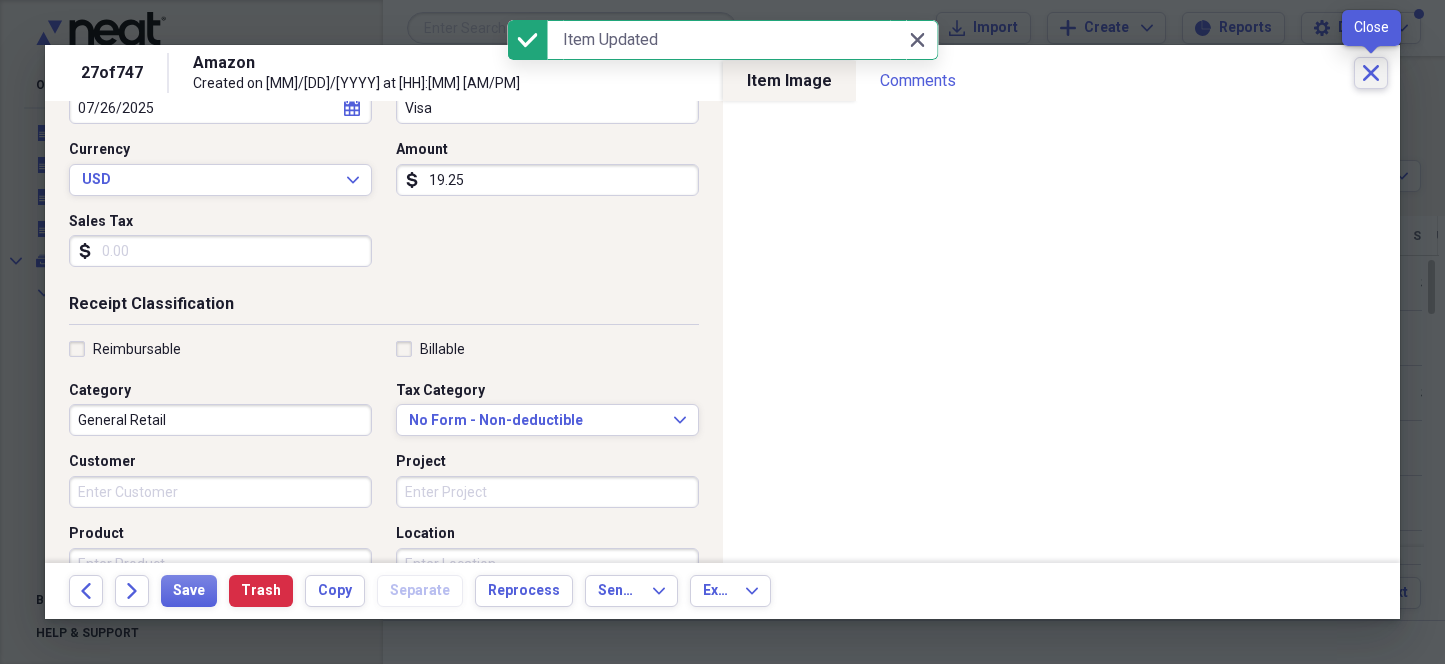 click on "Close" 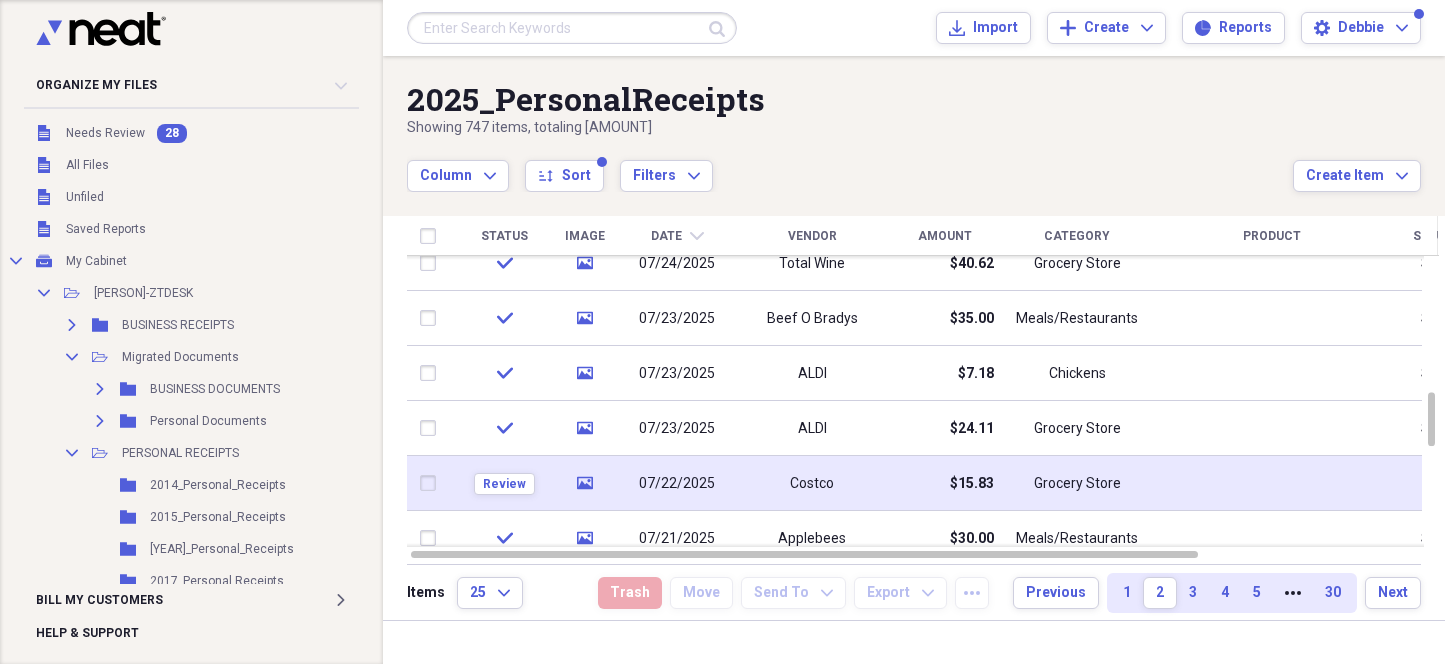 click on "Costco" at bounding box center [812, 483] 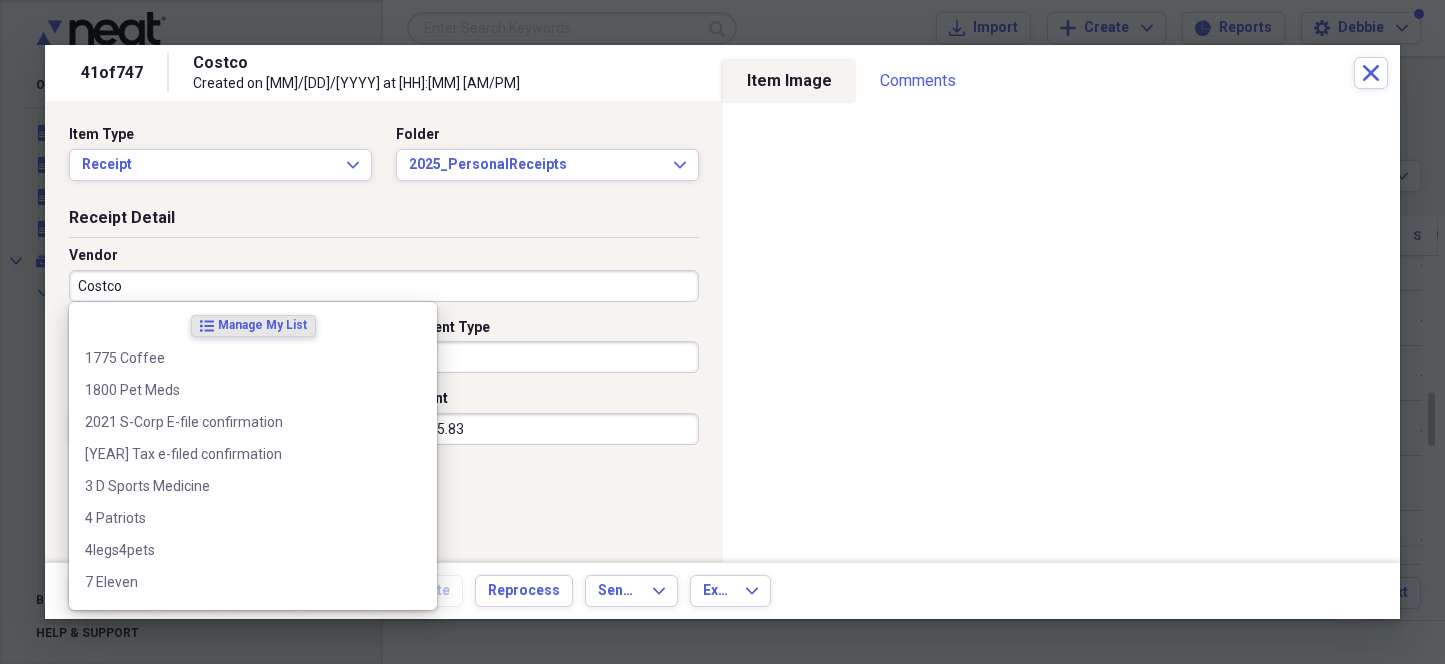 click on "Costco" at bounding box center (384, 286) 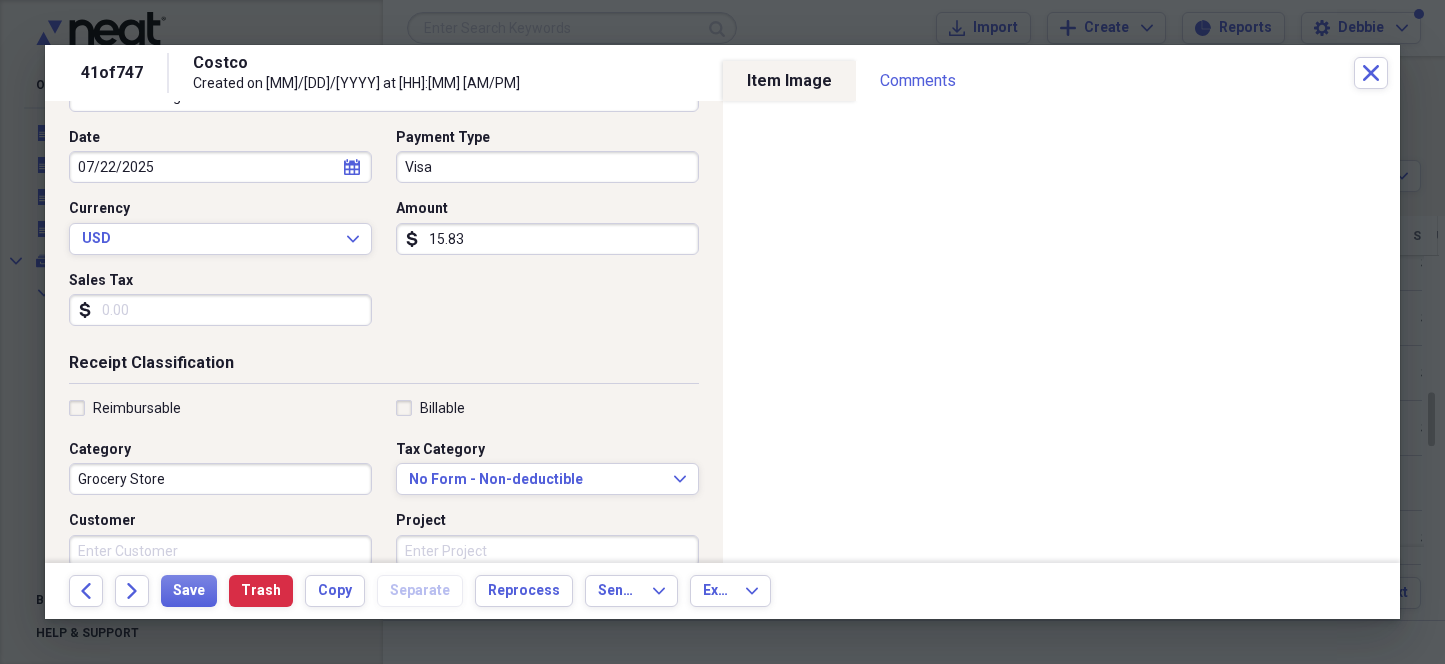 scroll, scrollTop: 249, scrollLeft: 0, axis: vertical 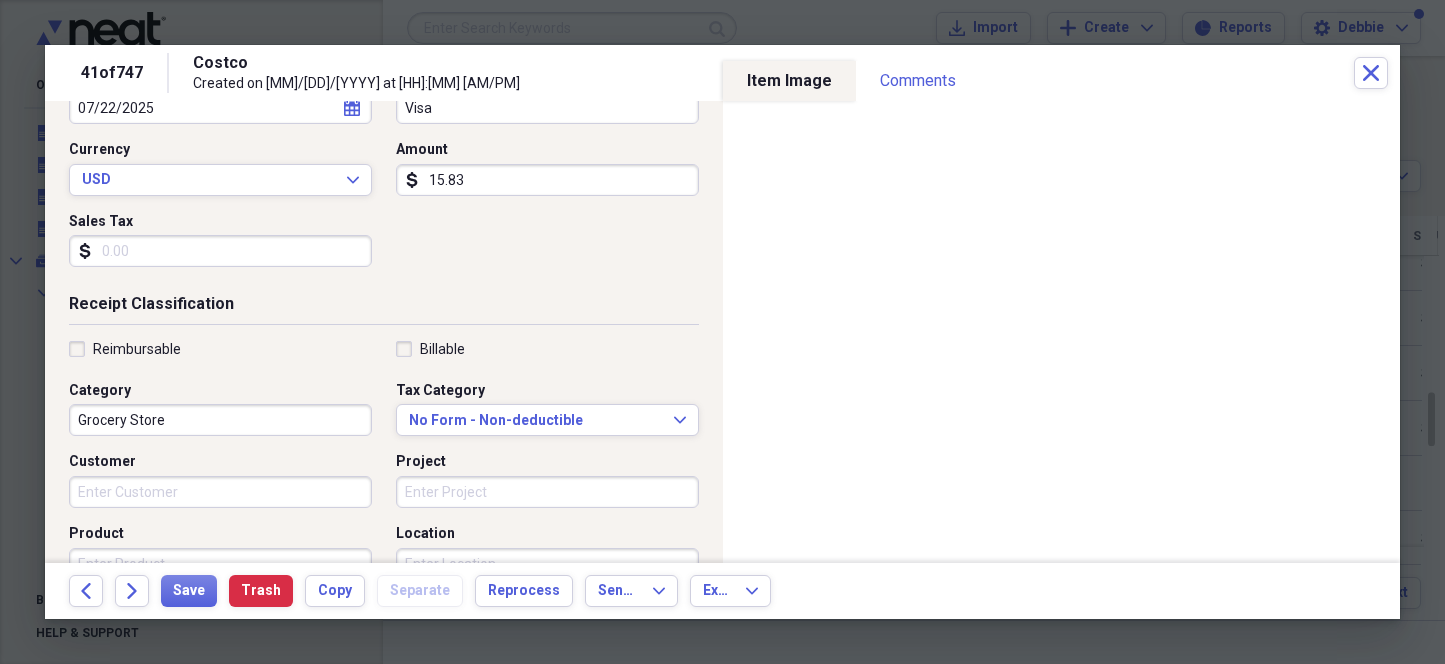 type on "Jacks Small Engines" 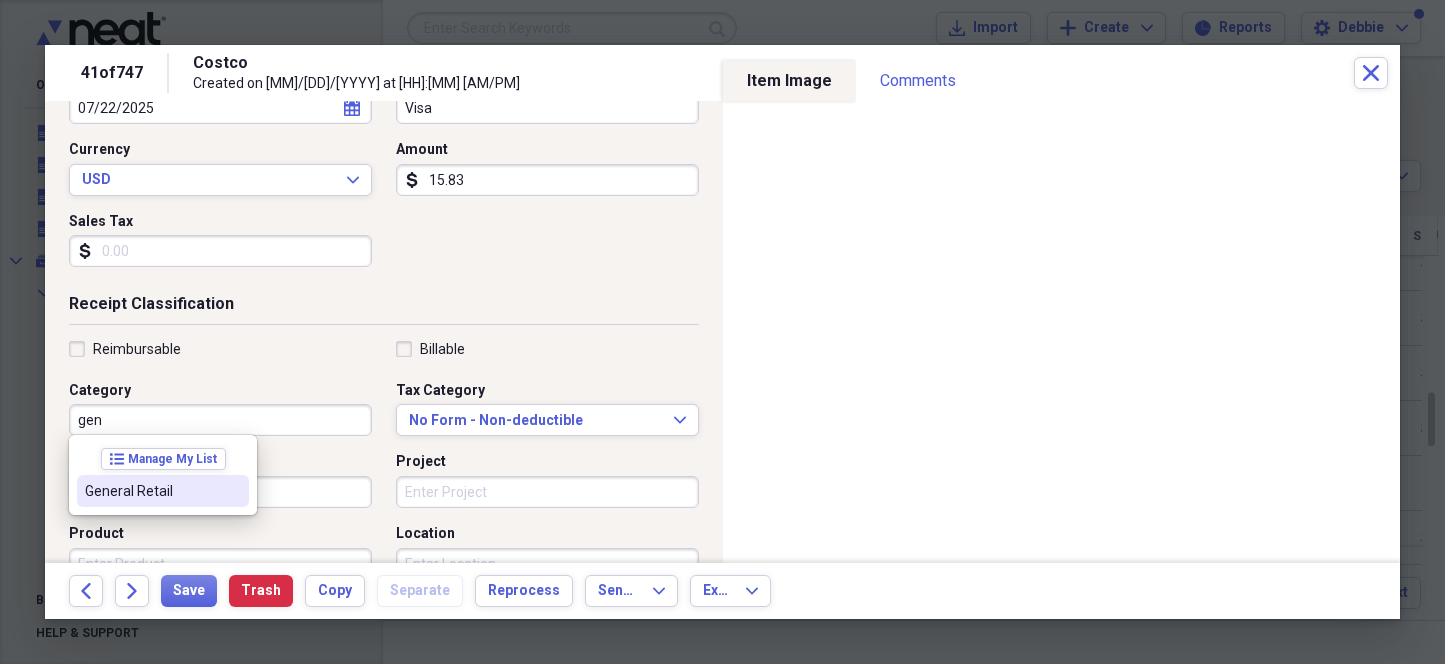 click on "General Retail" at bounding box center [151, 491] 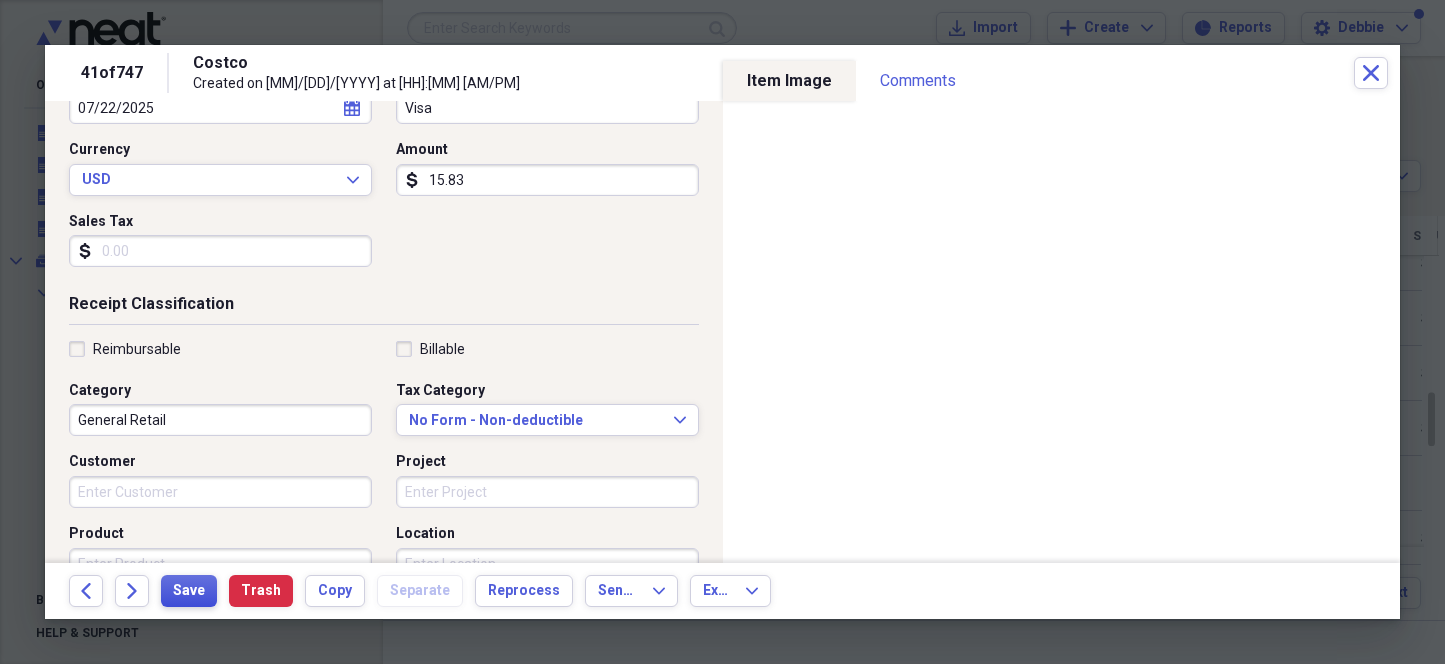 click on "Save" at bounding box center (189, 591) 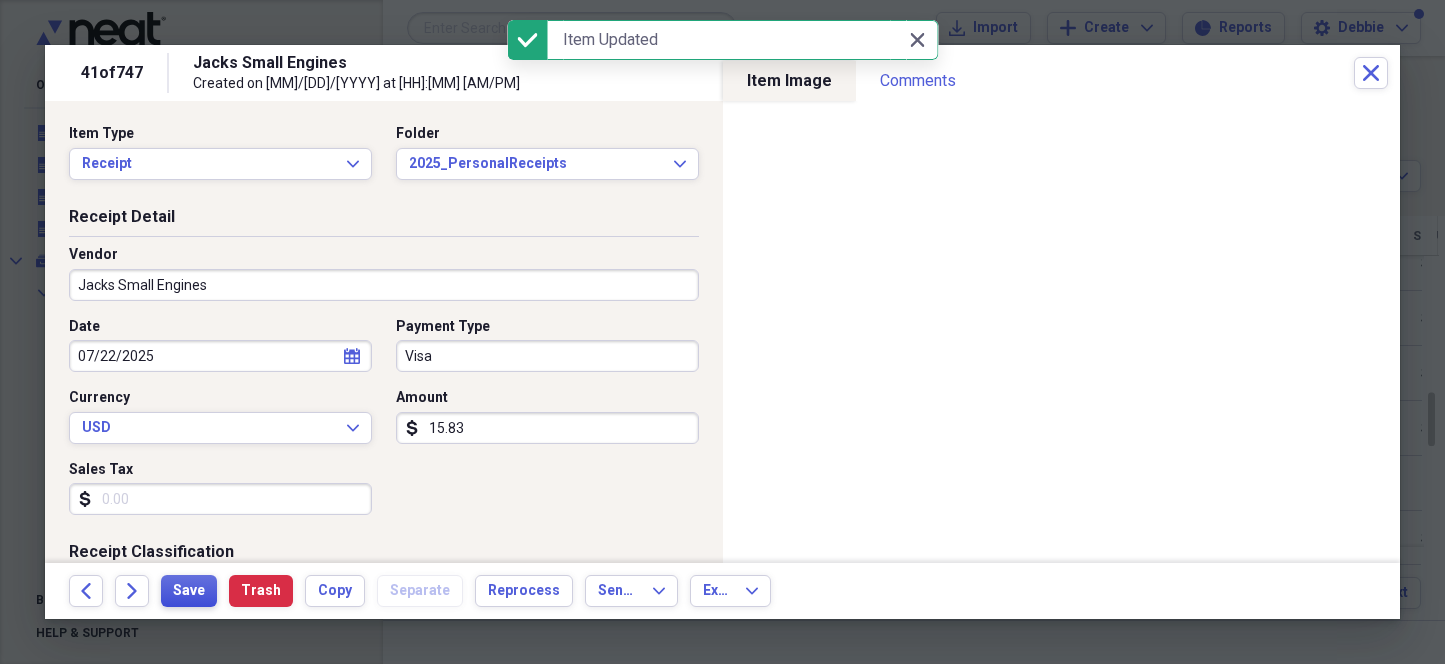 scroll, scrollTop: 0, scrollLeft: 0, axis: both 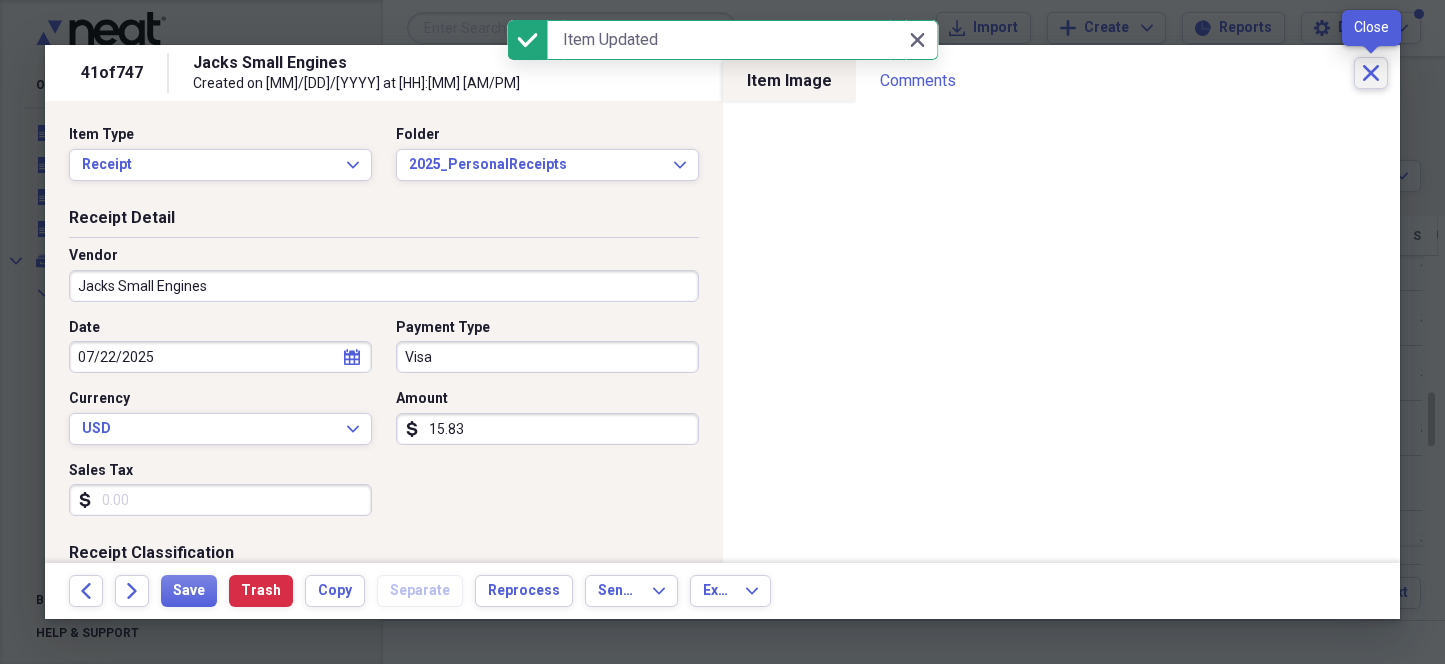 click on "Close" 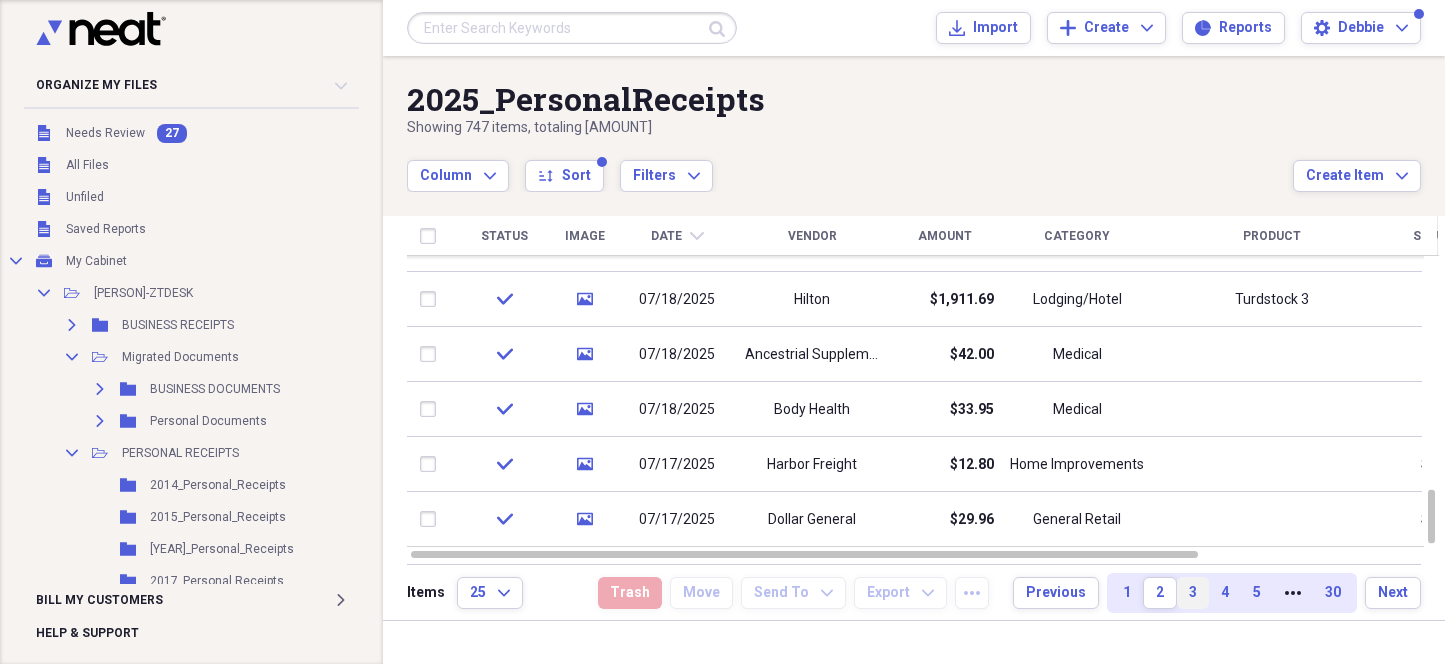 click on "3" at bounding box center (1193, 593) 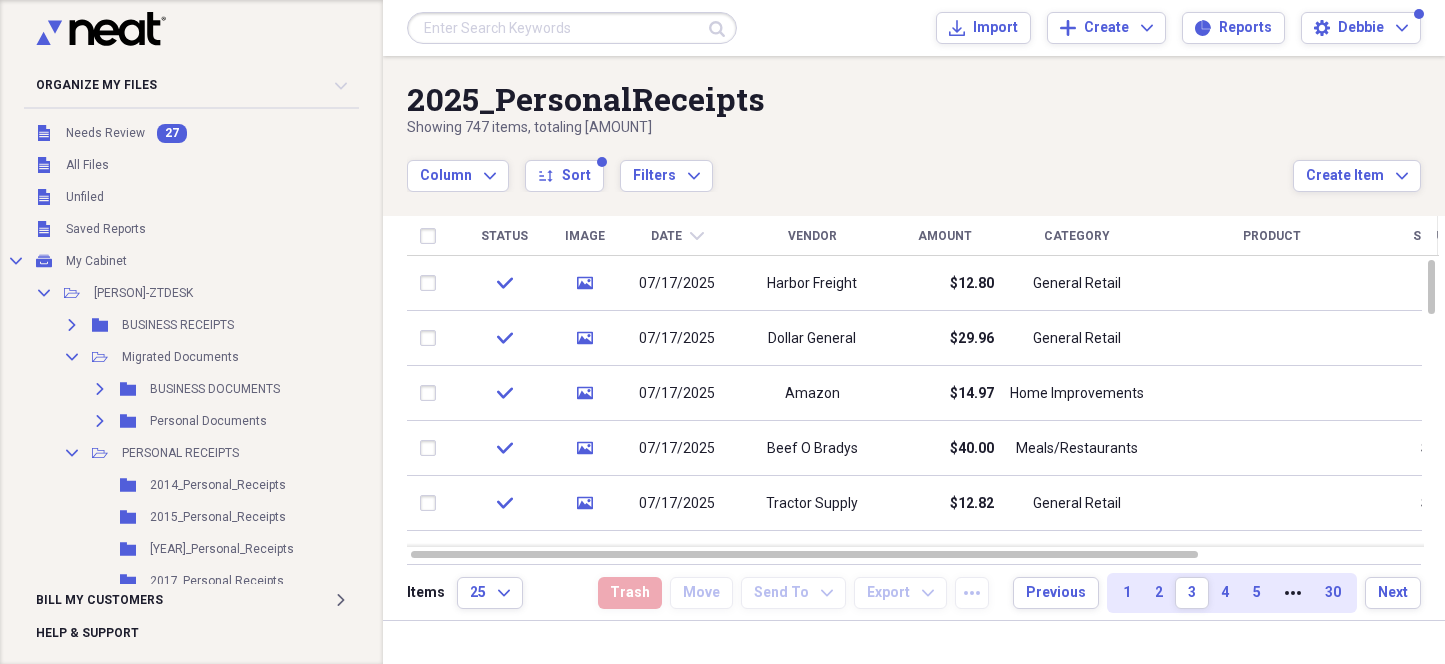 click on "Status" at bounding box center (504, 236) 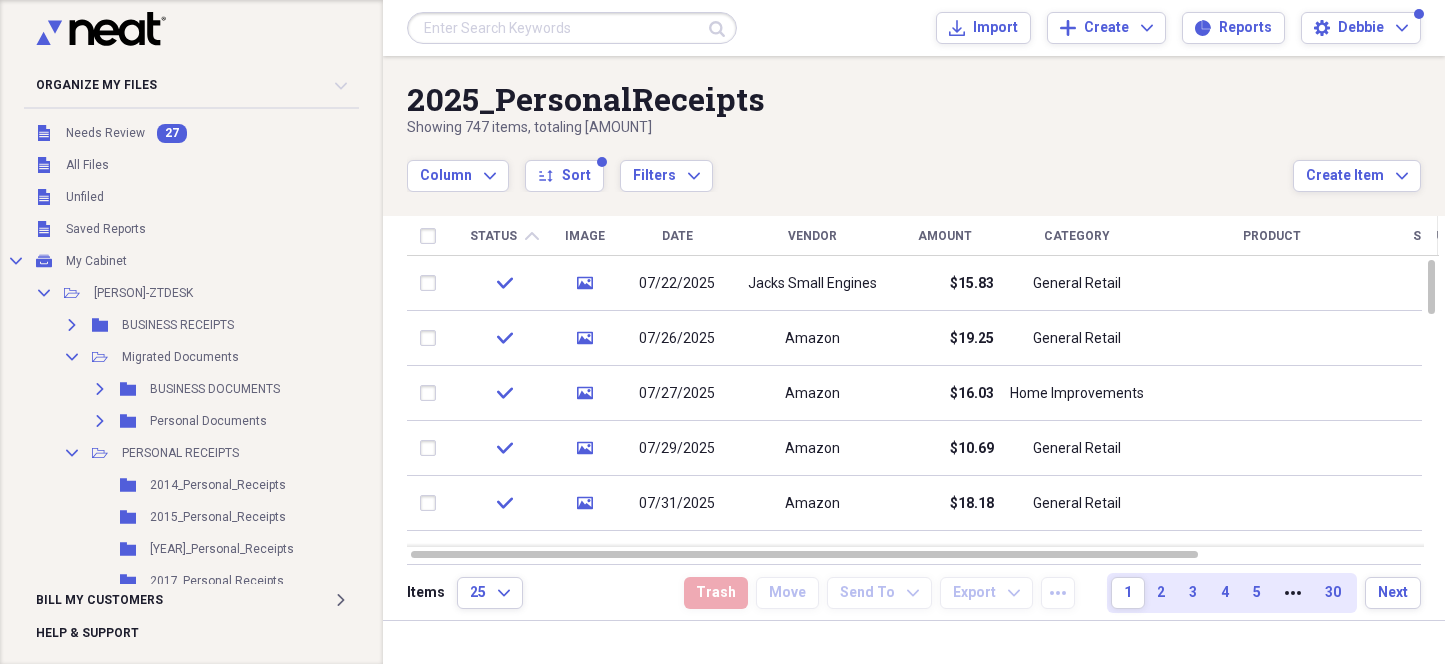 click on "Status" at bounding box center [493, 236] 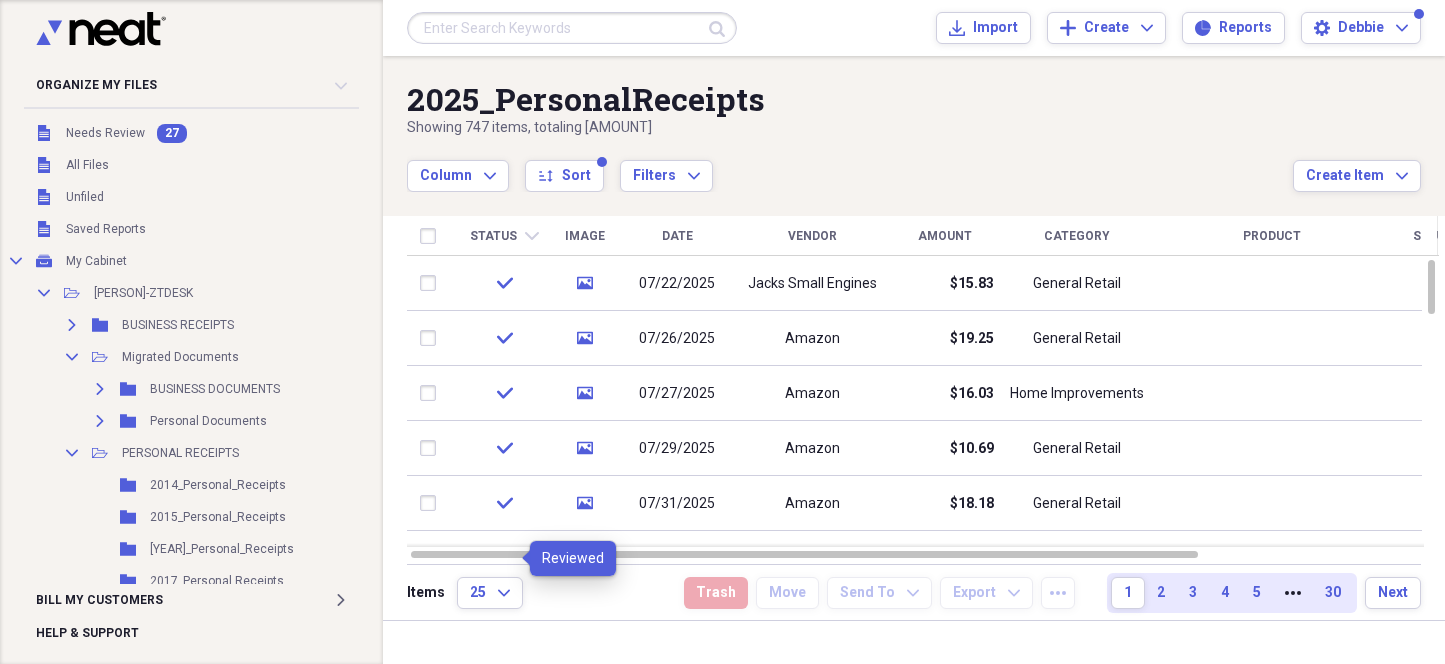 click on "Date" at bounding box center (677, 236) 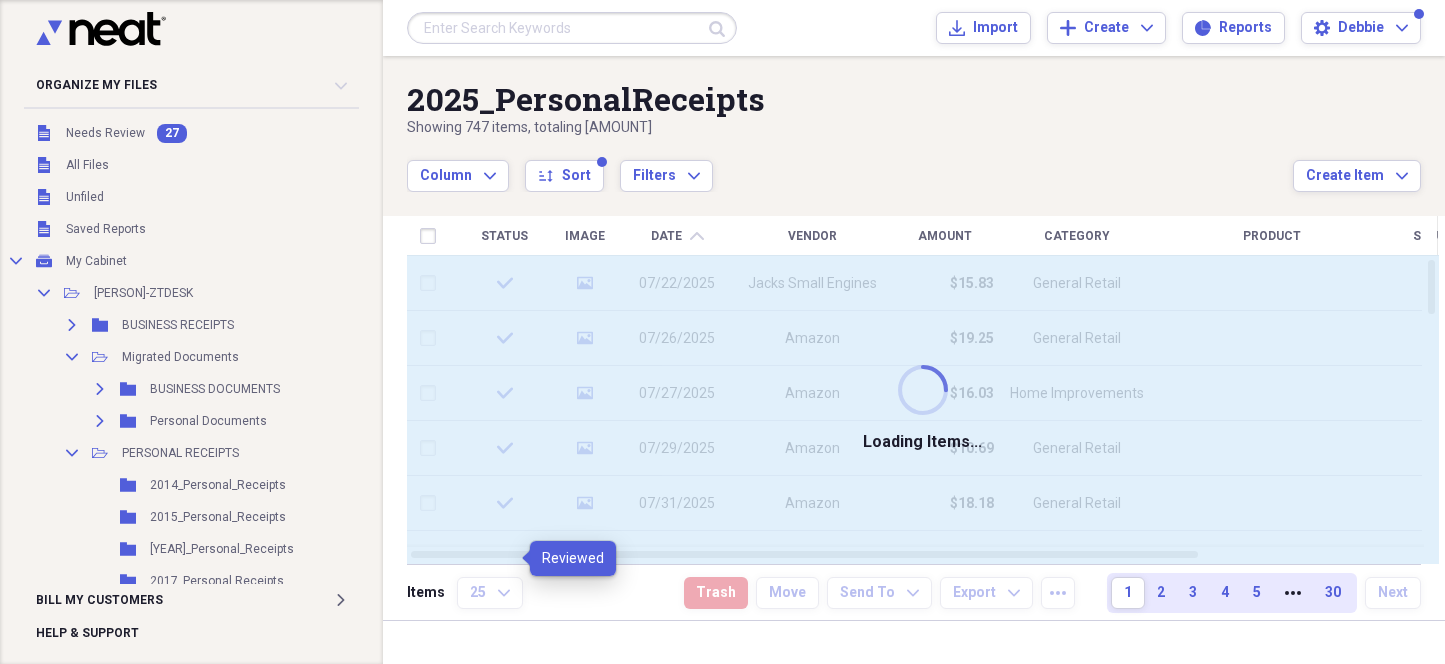 click on "chevron-up" 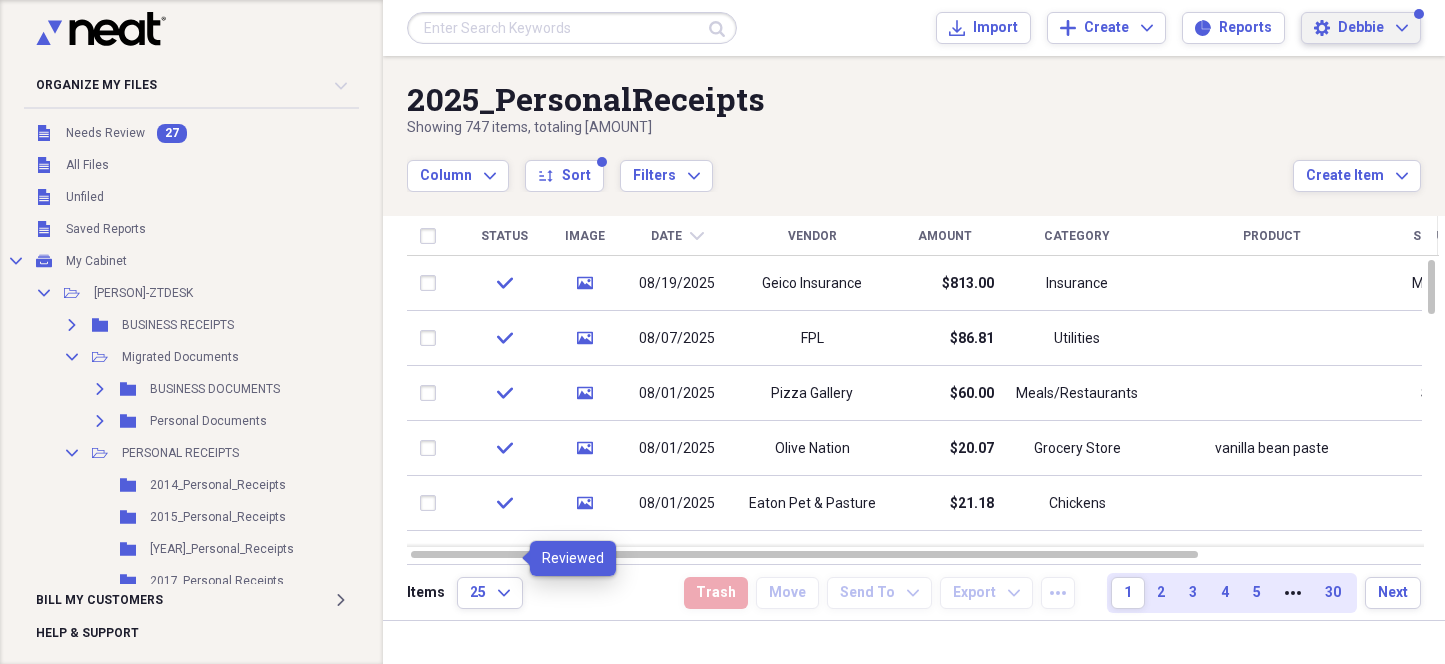 click on "Settings [PERSON] Expand" at bounding box center [1361, 28] 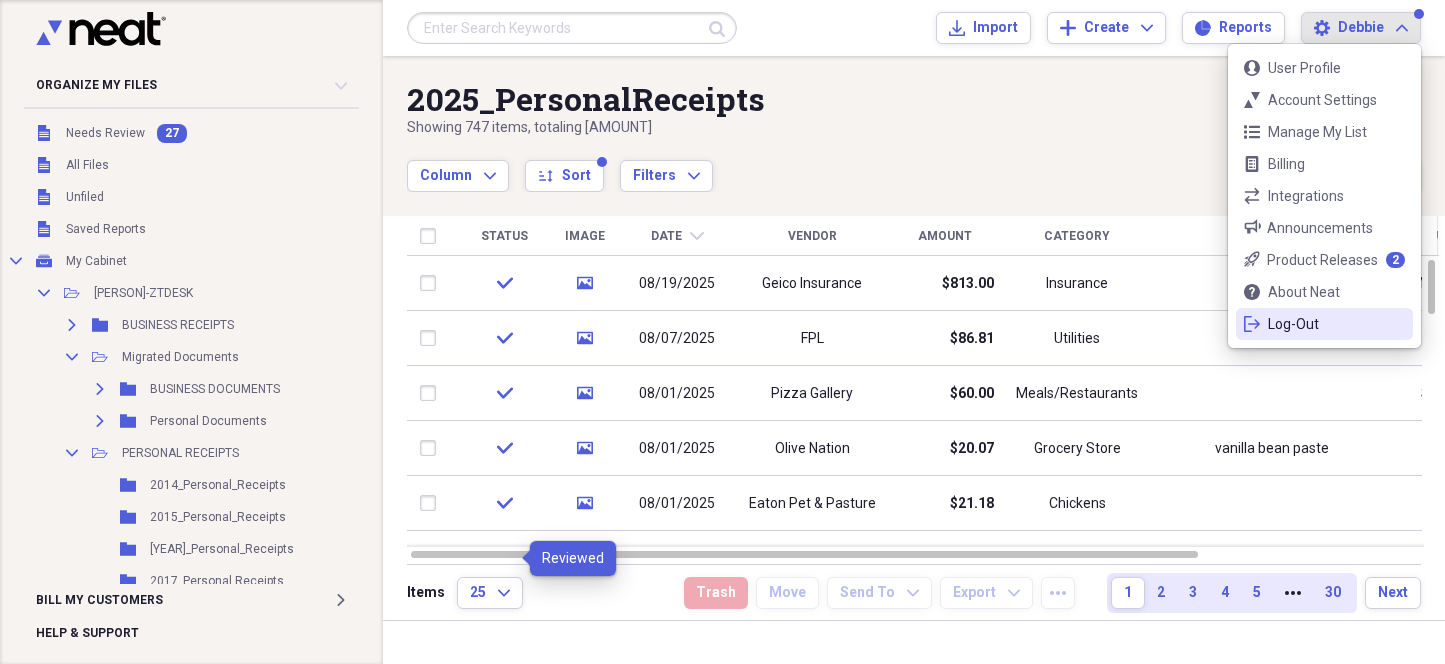 click on "Log-Out" at bounding box center [1324, 324] 